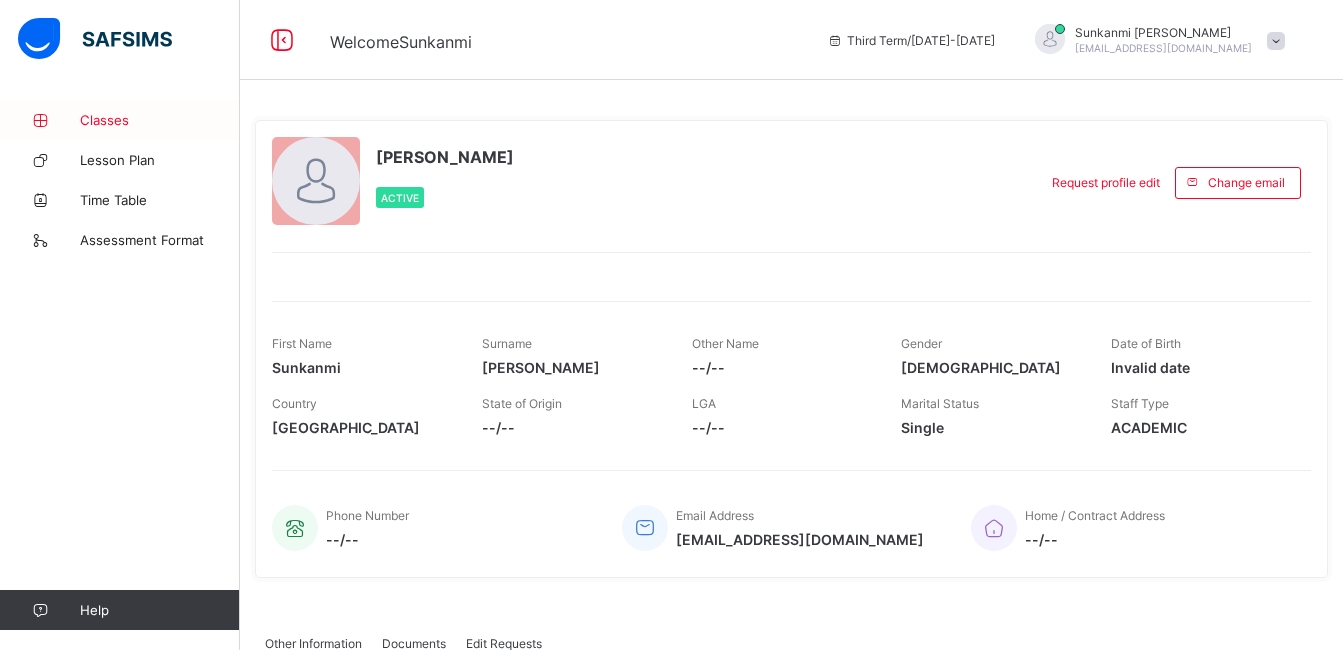scroll, scrollTop: 0, scrollLeft: 0, axis: both 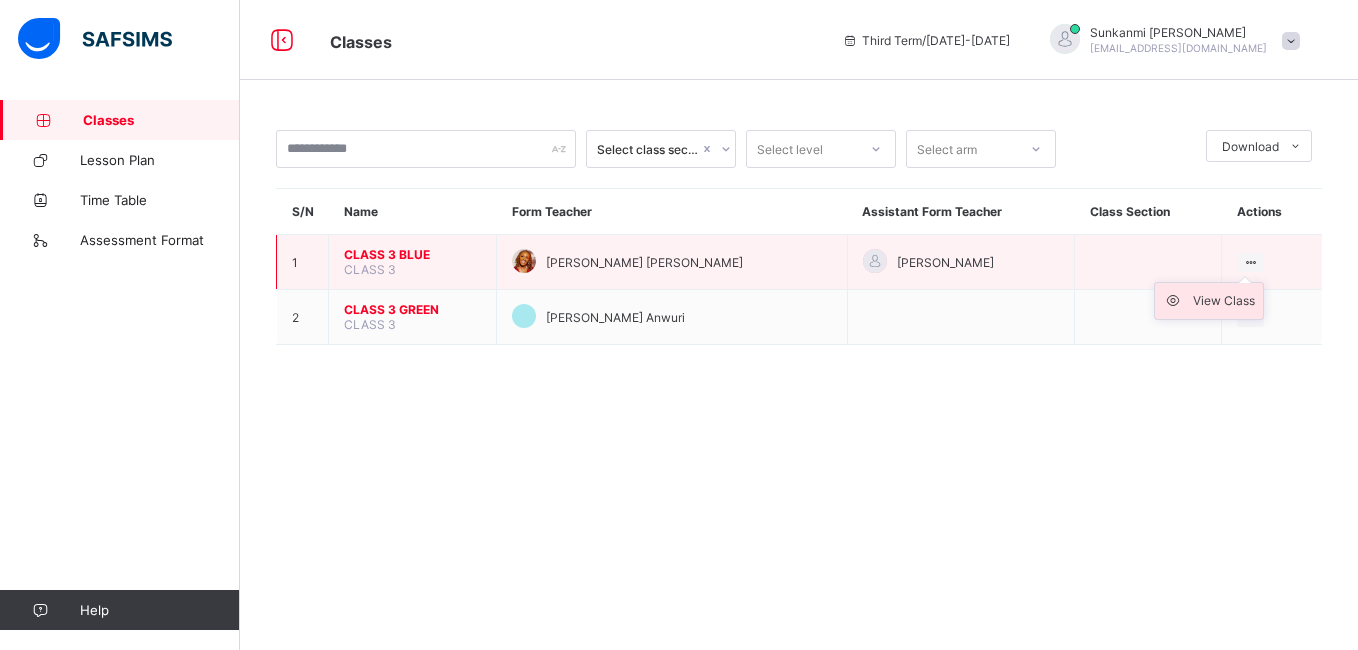 click on "View Class" at bounding box center (1224, 301) 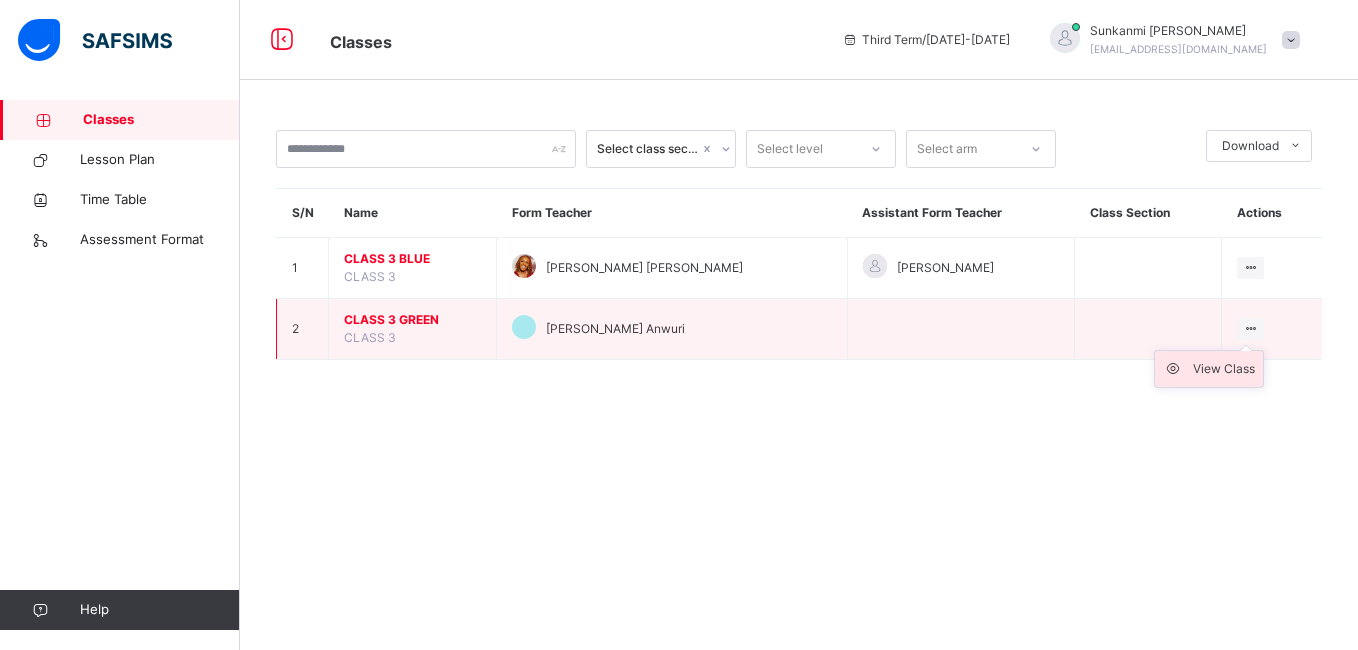 click on "View Class" at bounding box center [1224, 369] 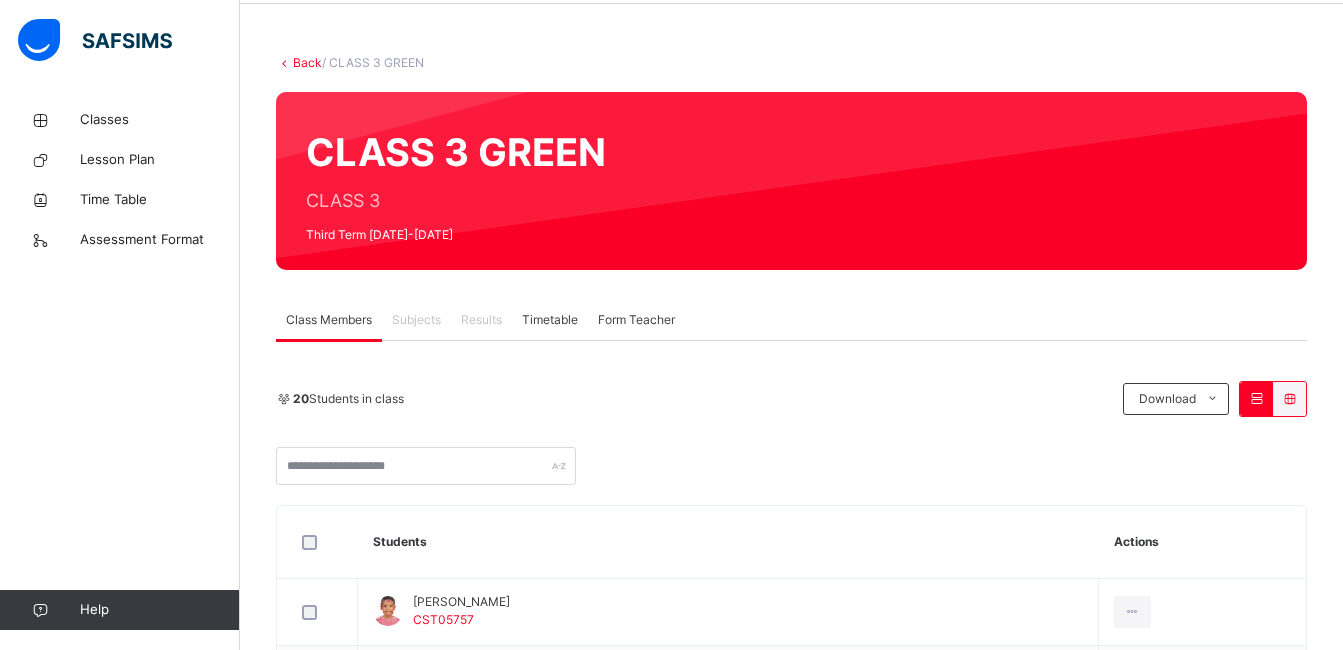 scroll, scrollTop: 0, scrollLeft: 0, axis: both 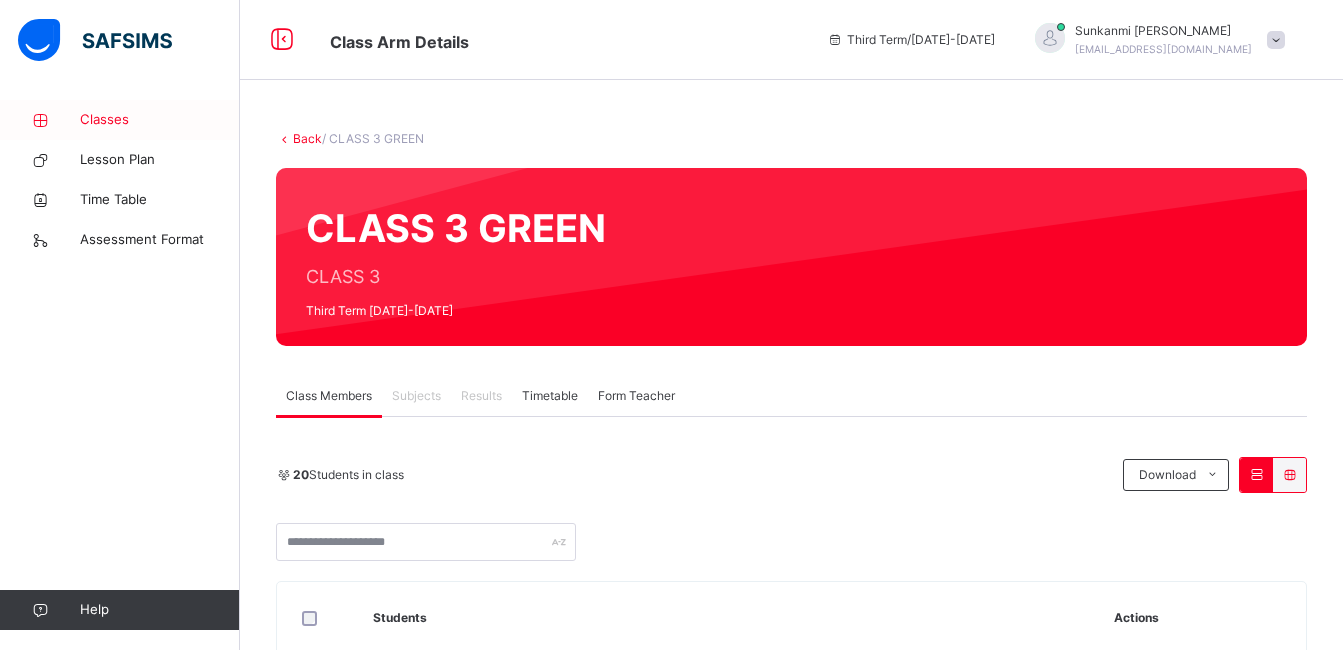 click on "Classes" at bounding box center [160, 120] 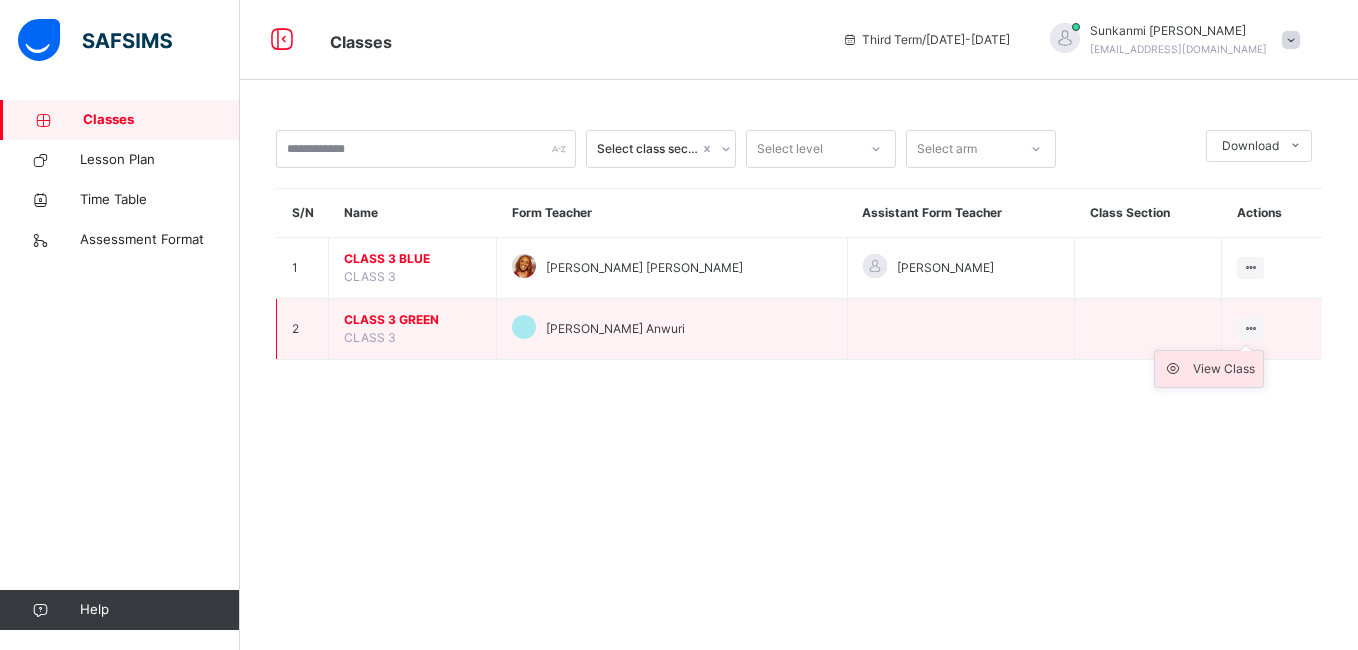 click on "View Class" at bounding box center [1224, 369] 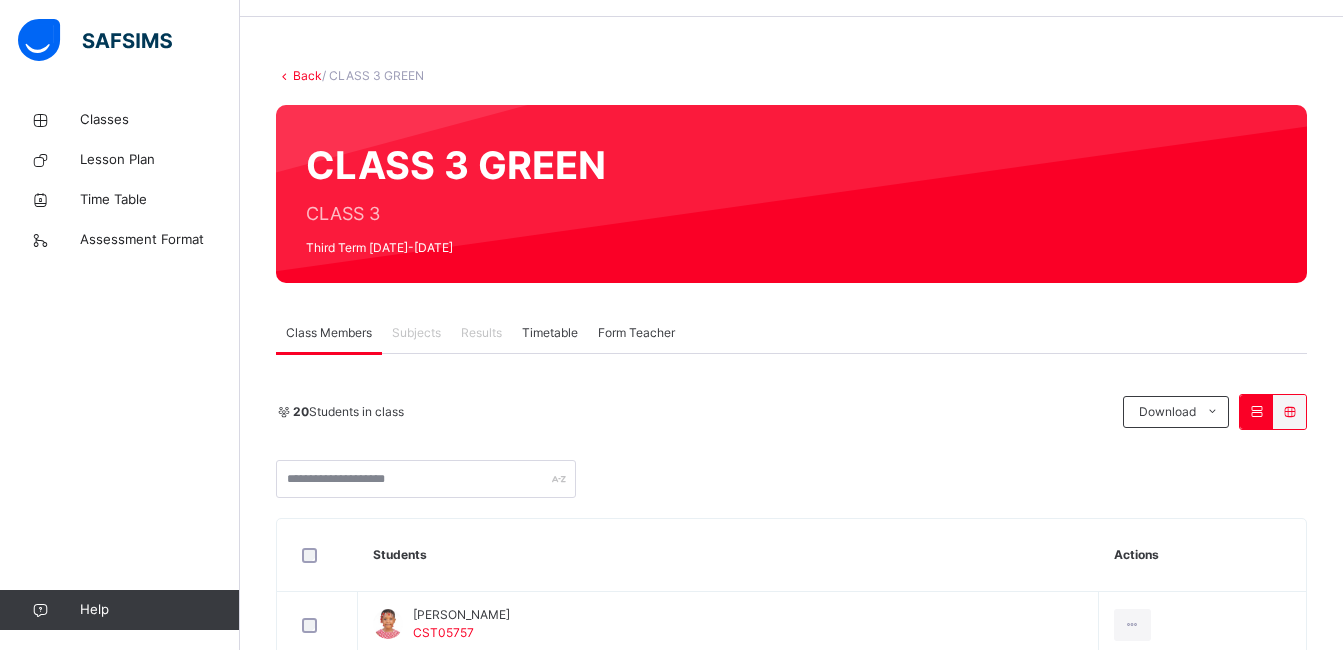 scroll, scrollTop: 0, scrollLeft: 0, axis: both 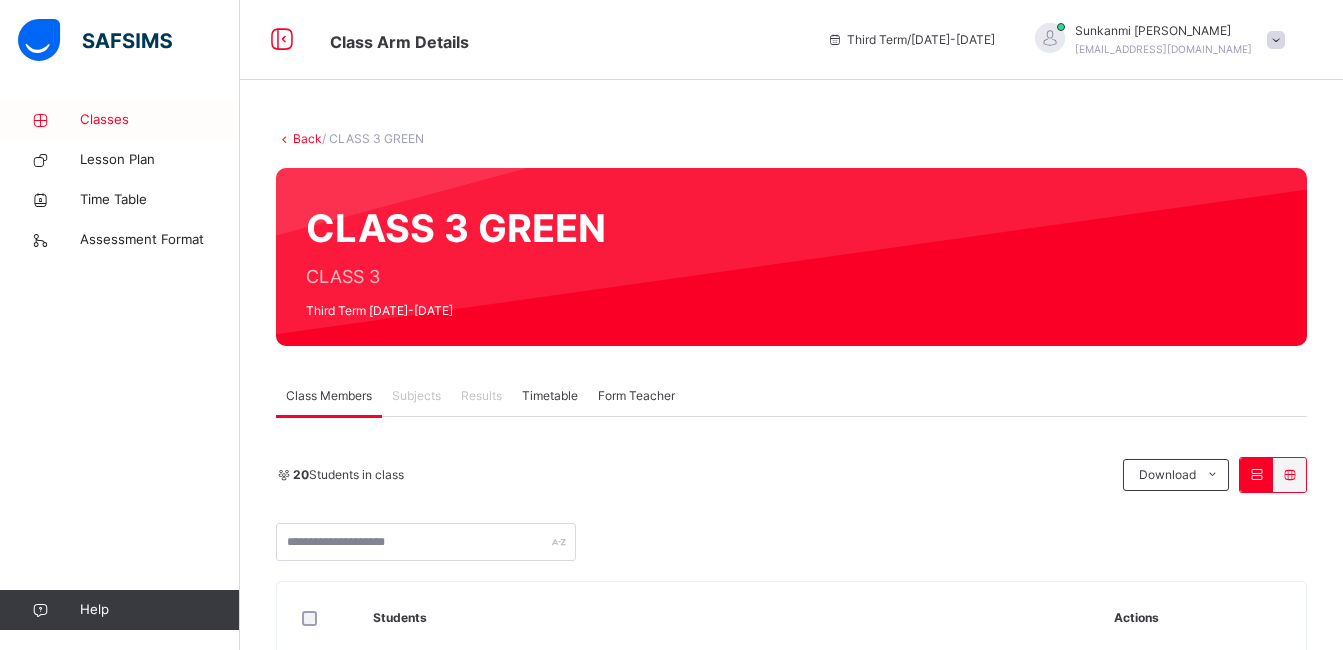 click on "Classes" at bounding box center (160, 120) 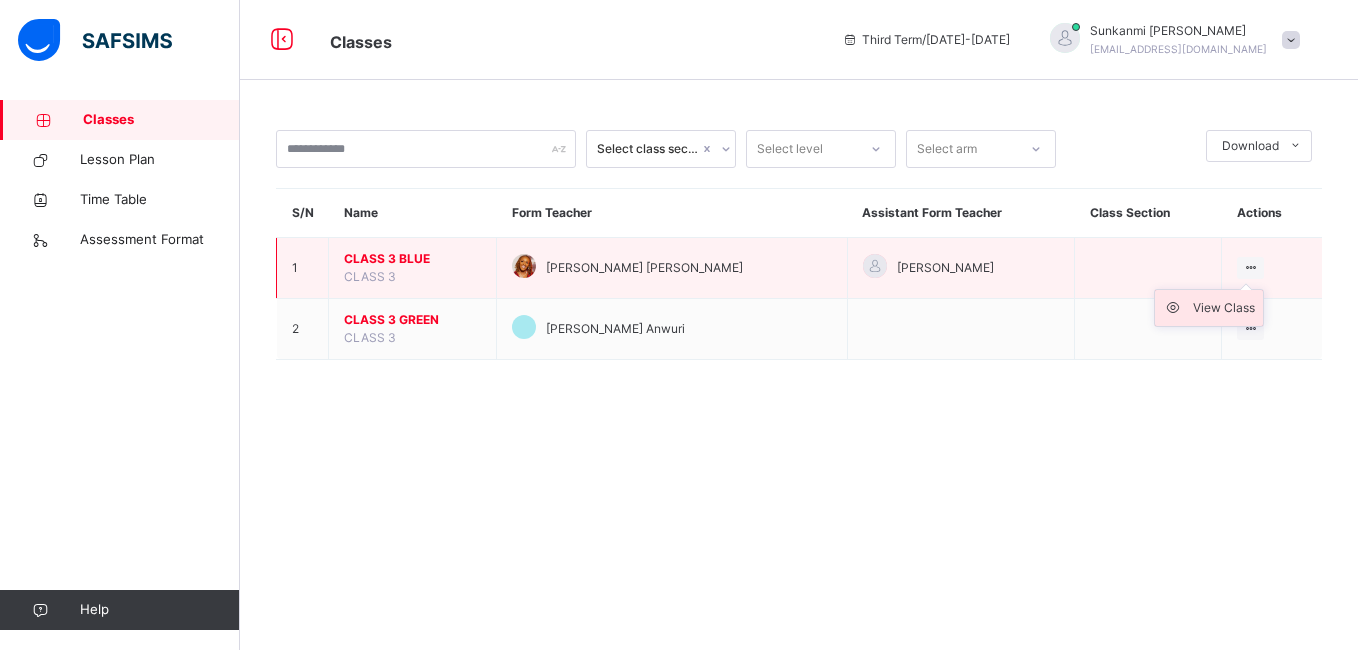click on "View Class" at bounding box center (1209, 308) 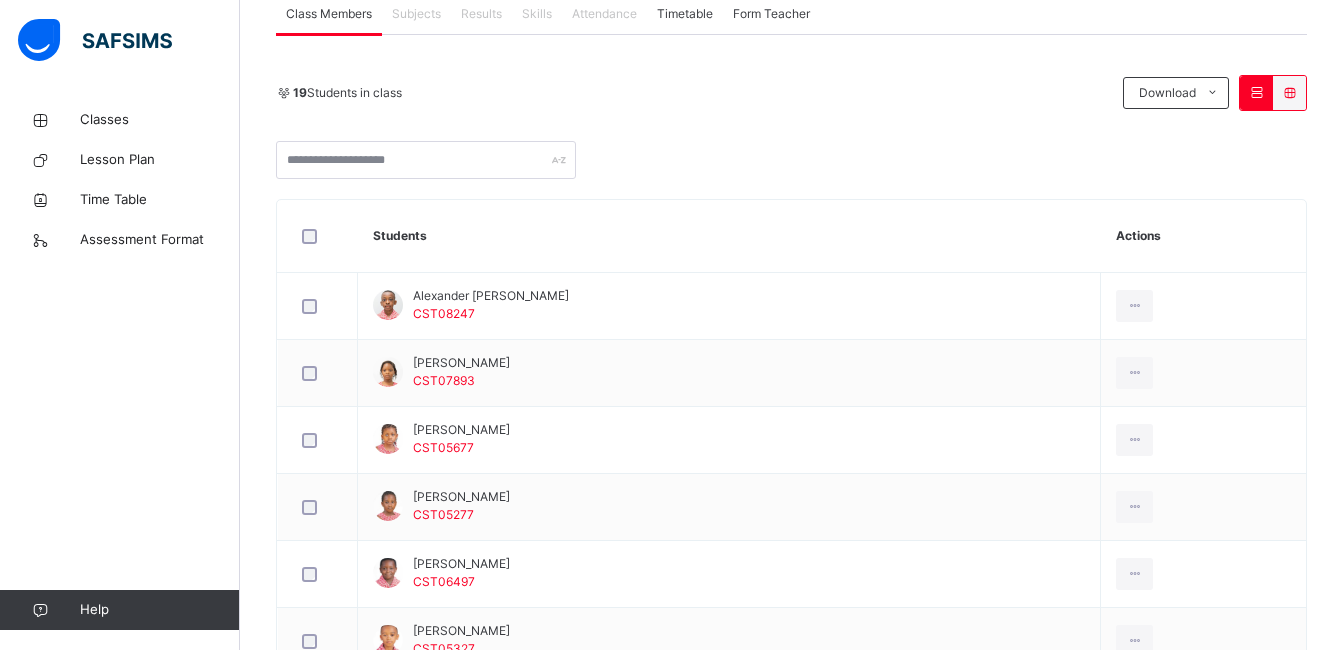 scroll, scrollTop: 394, scrollLeft: 0, axis: vertical 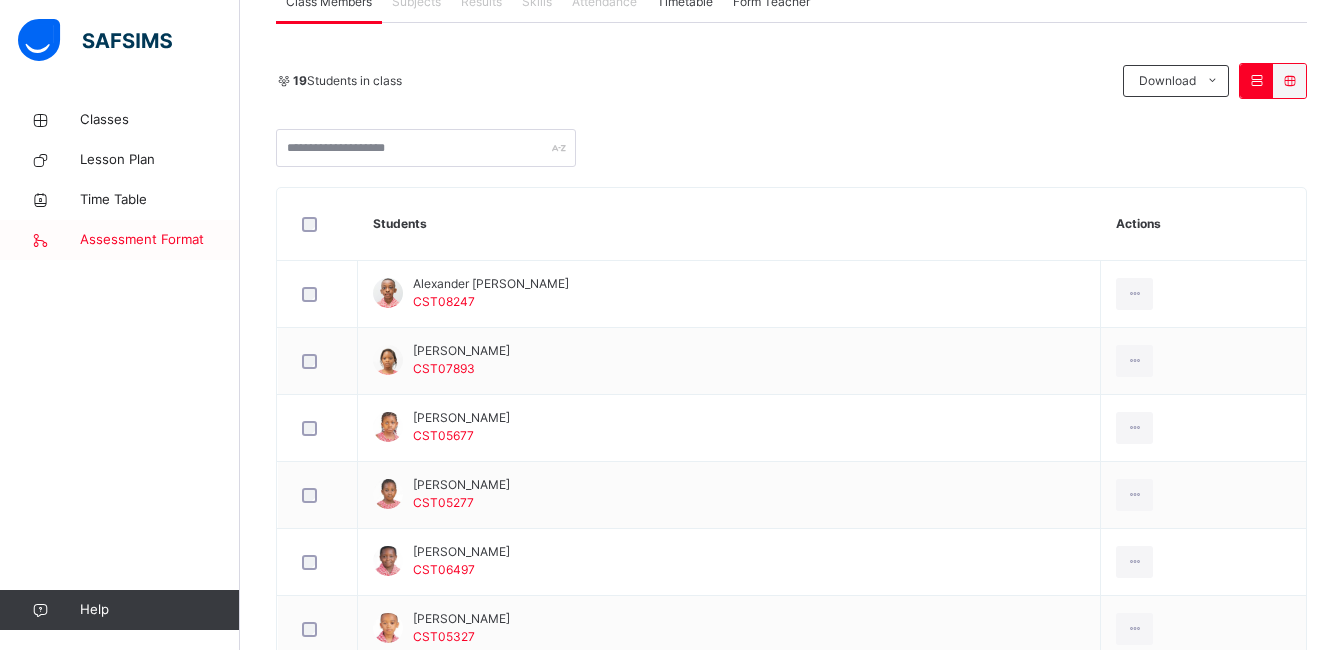 click on "Assessment Format" at bounding box center (160, 240) 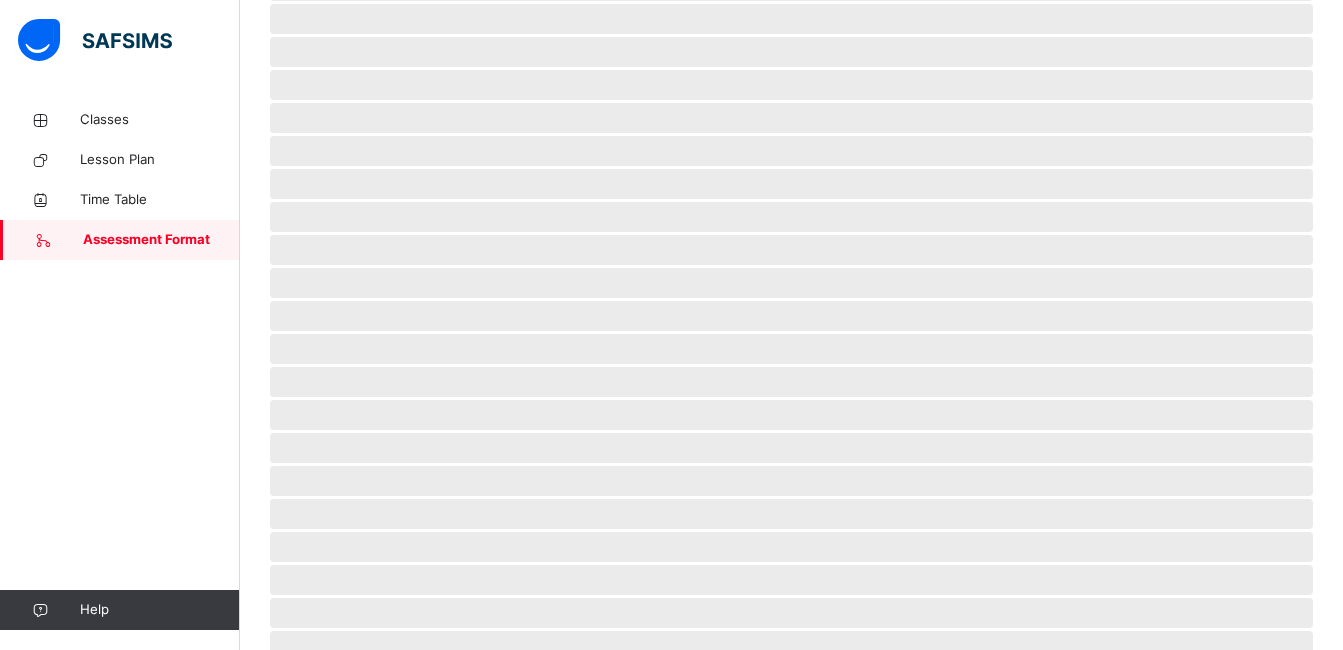 scroll, scrollTop: 0, scrollLeft: 0, axis: both 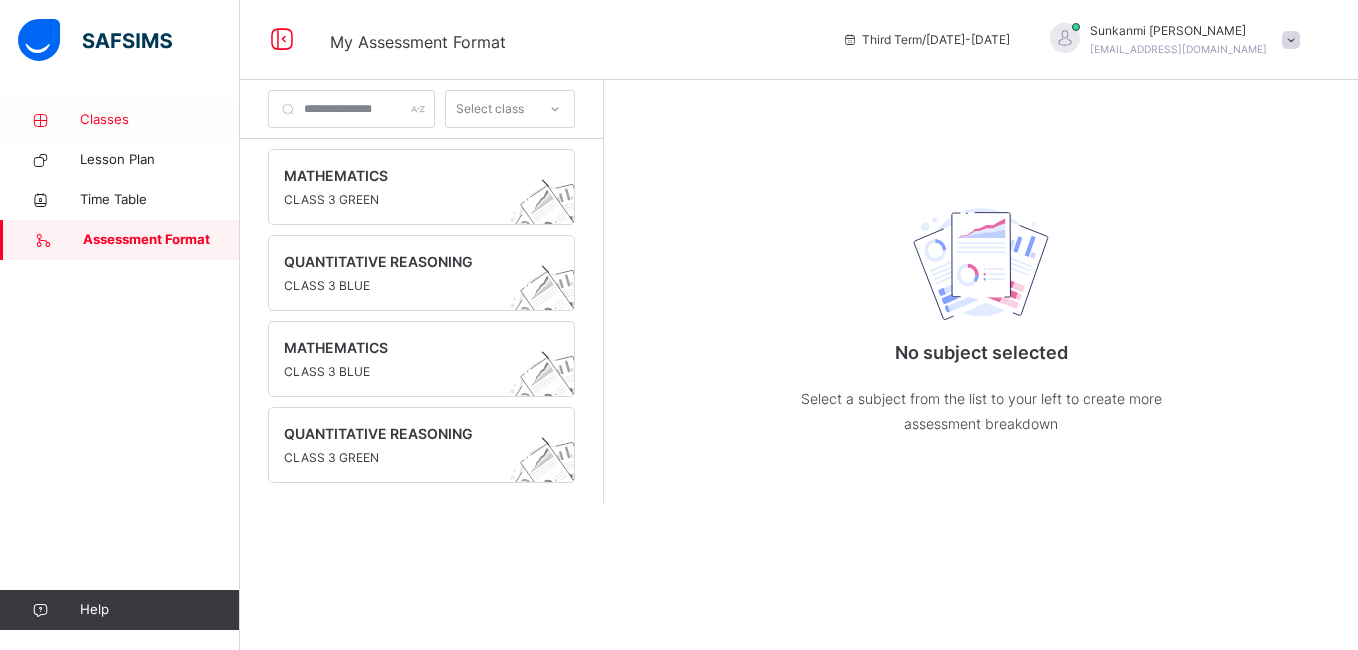 click on "Classes" at bounding box center (160, 120) 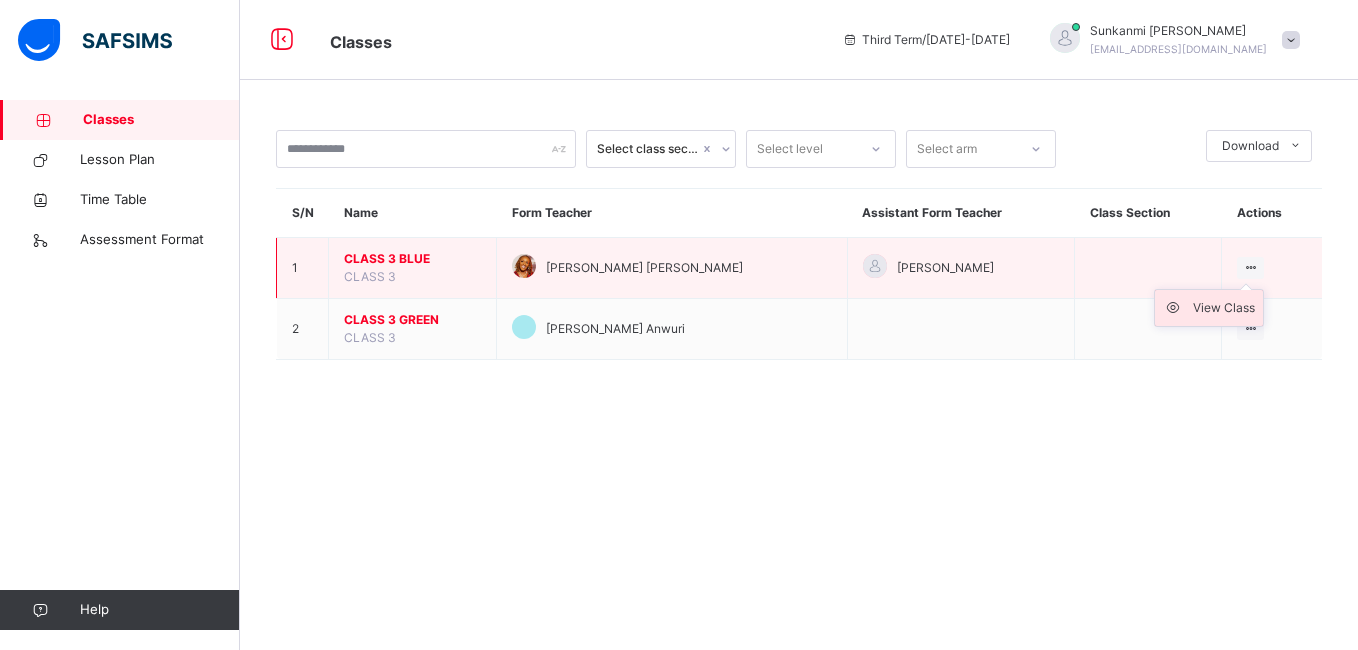 click on "View Class" at bounding box center (1224, 308) 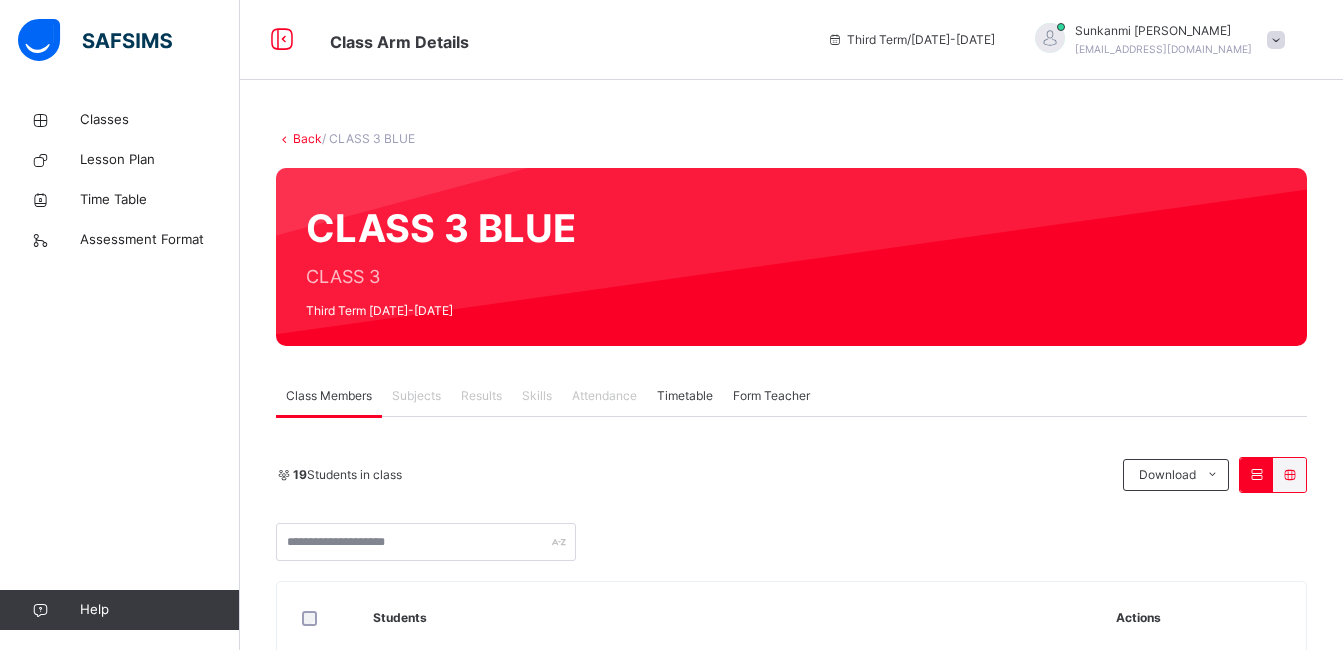 click on "Subjects" at bounding box center [416, 396] 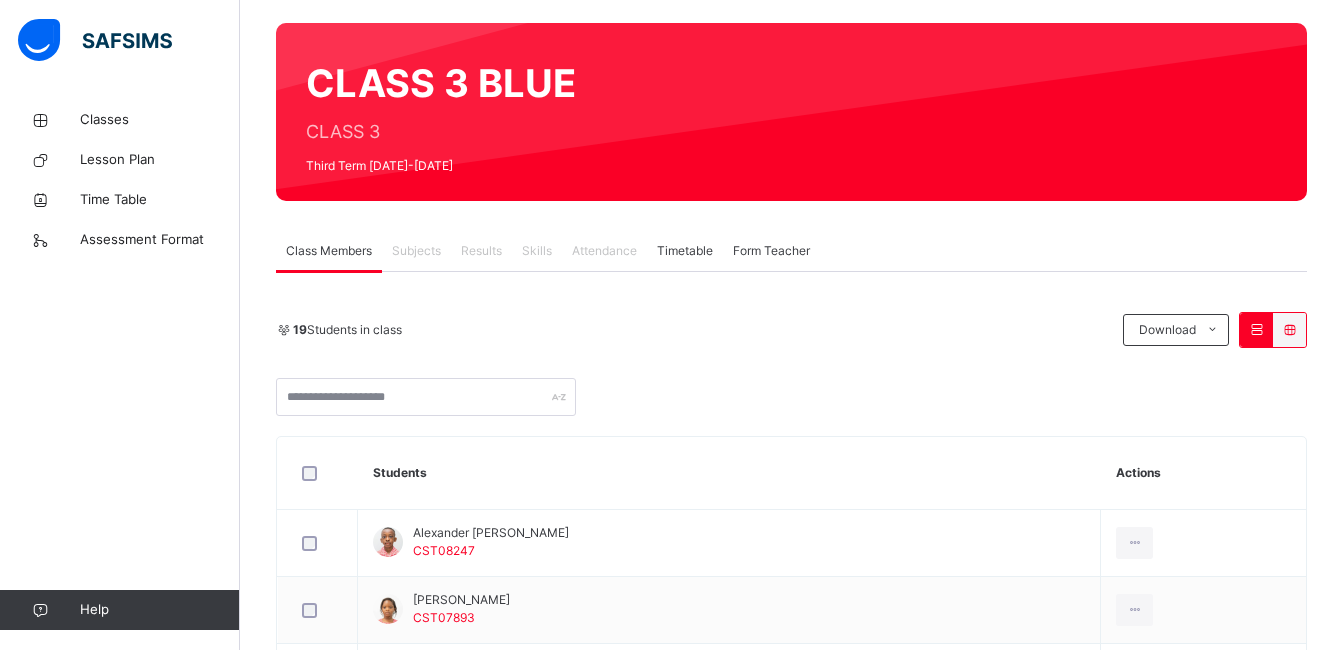 scroll, scrollTop: 146, scrollLeft: 0, axis: vertical 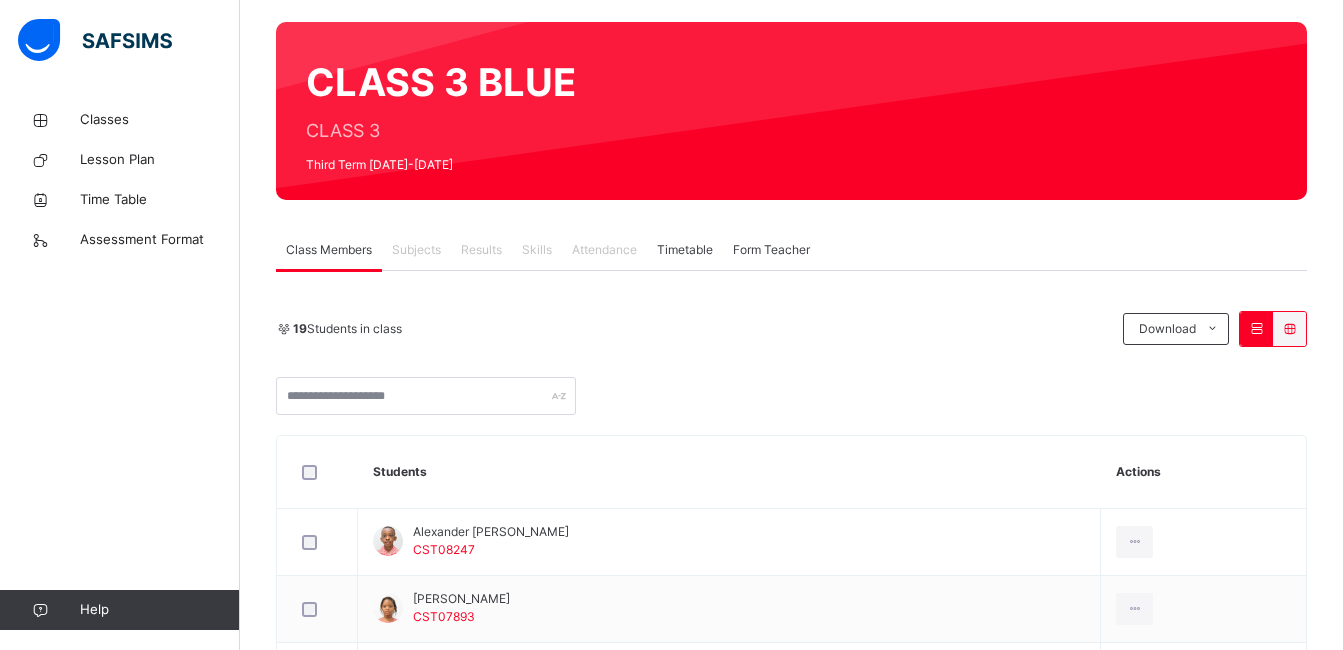 click on "Subjects" at bounding box center [416, 250] 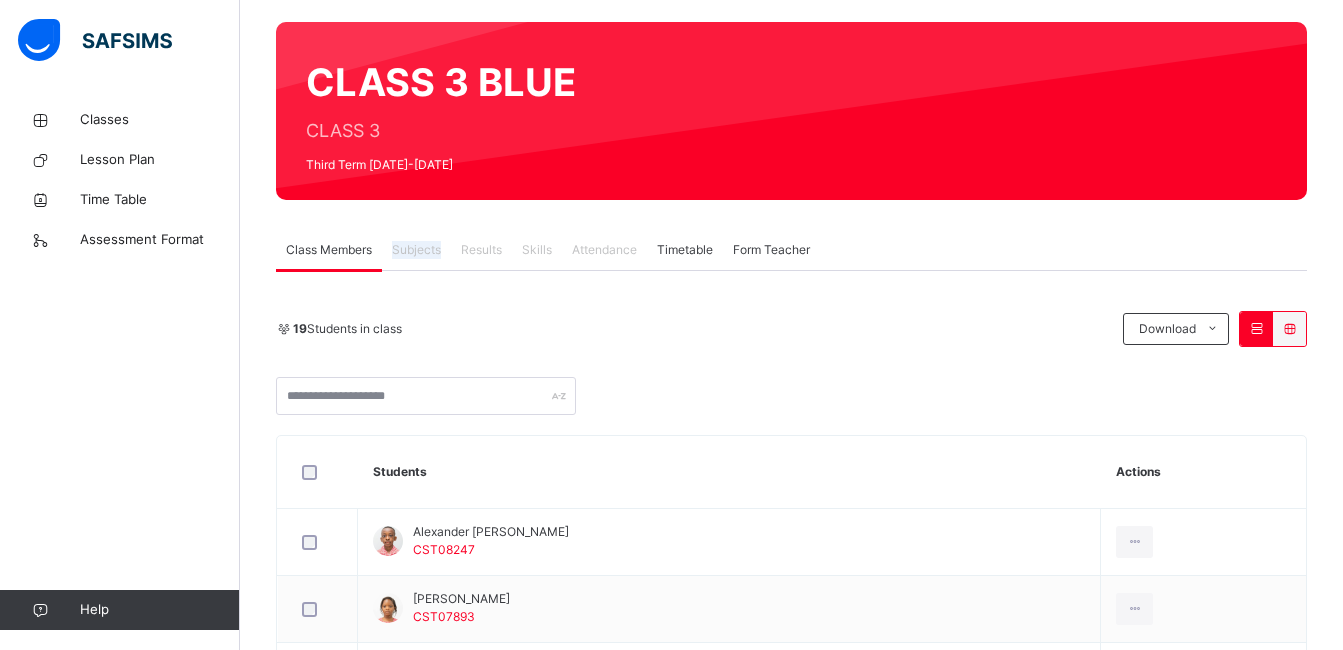 click on "Subjects" at bounding box center [416, 250] 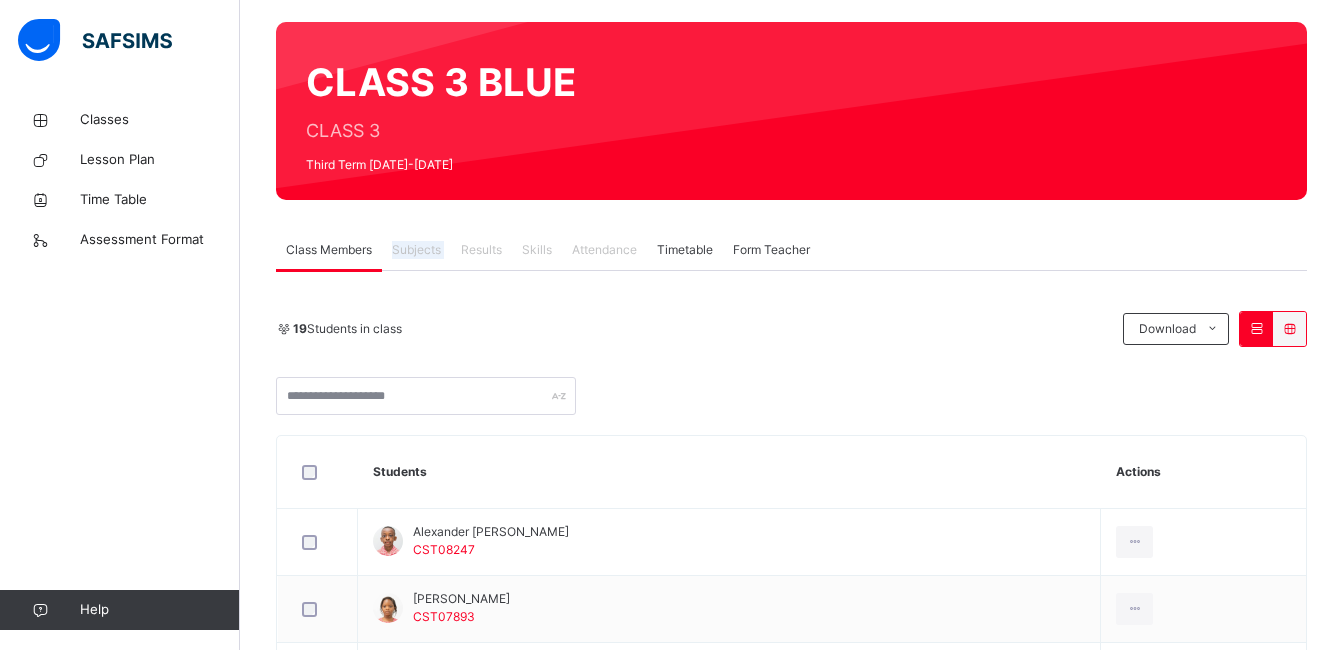 click on "Subjects" at bounding box center [416, 250] 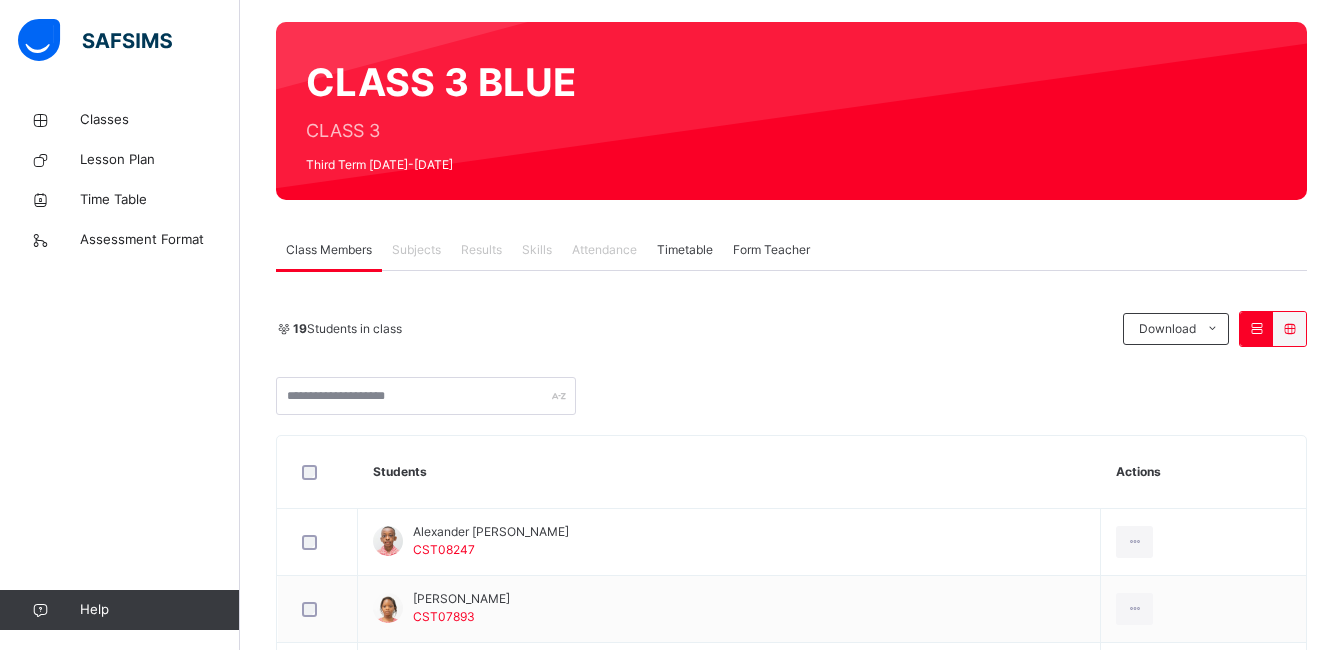 click on "19  Students in class Download Pdf Report Excel Report" at bounding box center (791, 329) 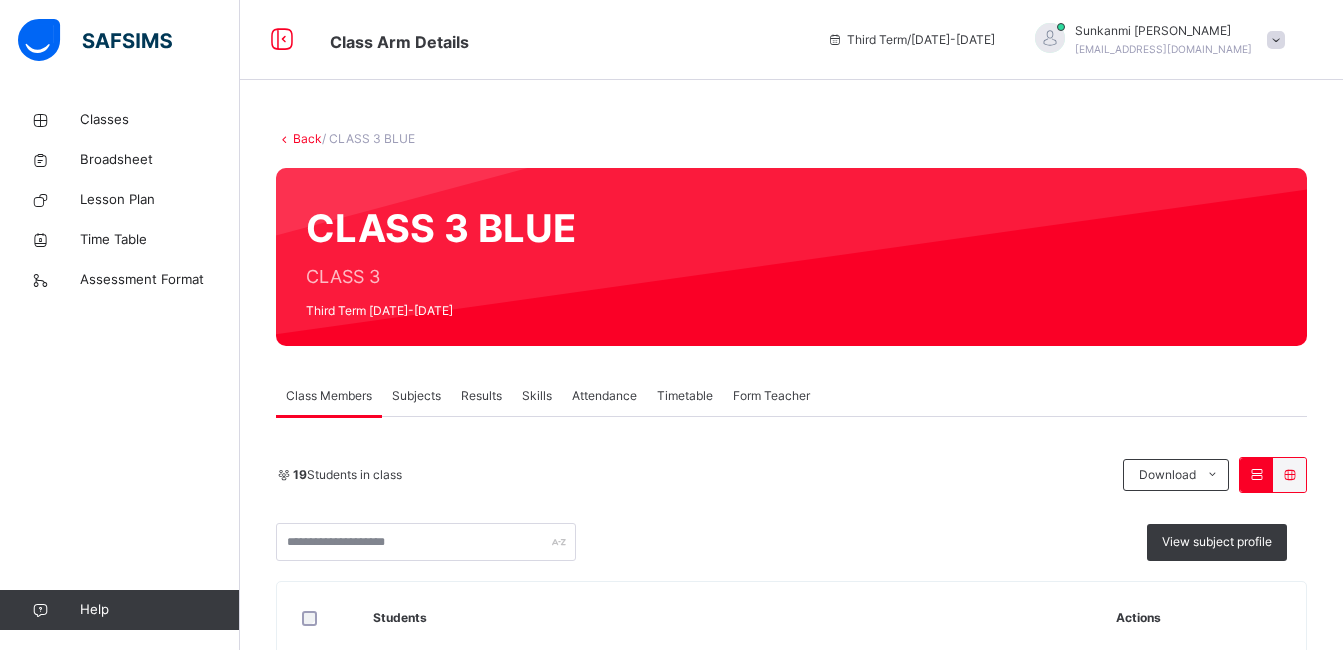 scroll, scrollTop: 0, scrollLeft: 0, axis: both 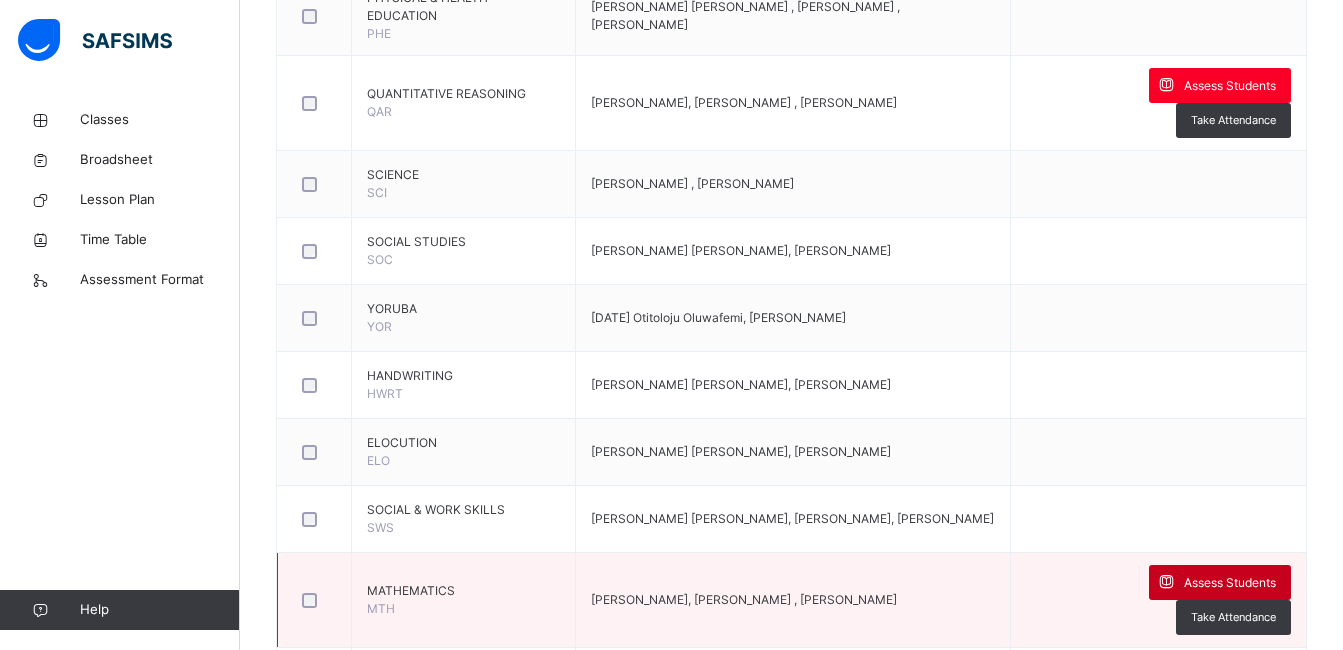 click on "Assess Students" at bounding box center (1230, 583) 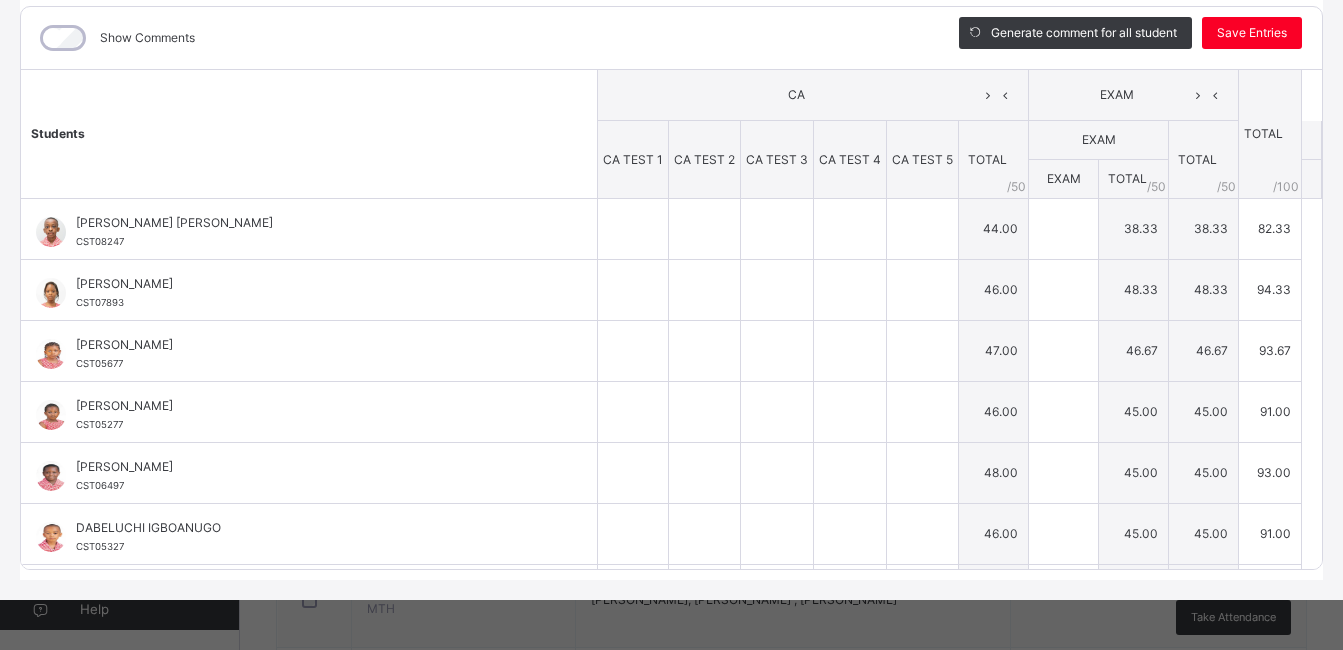 type on "*" 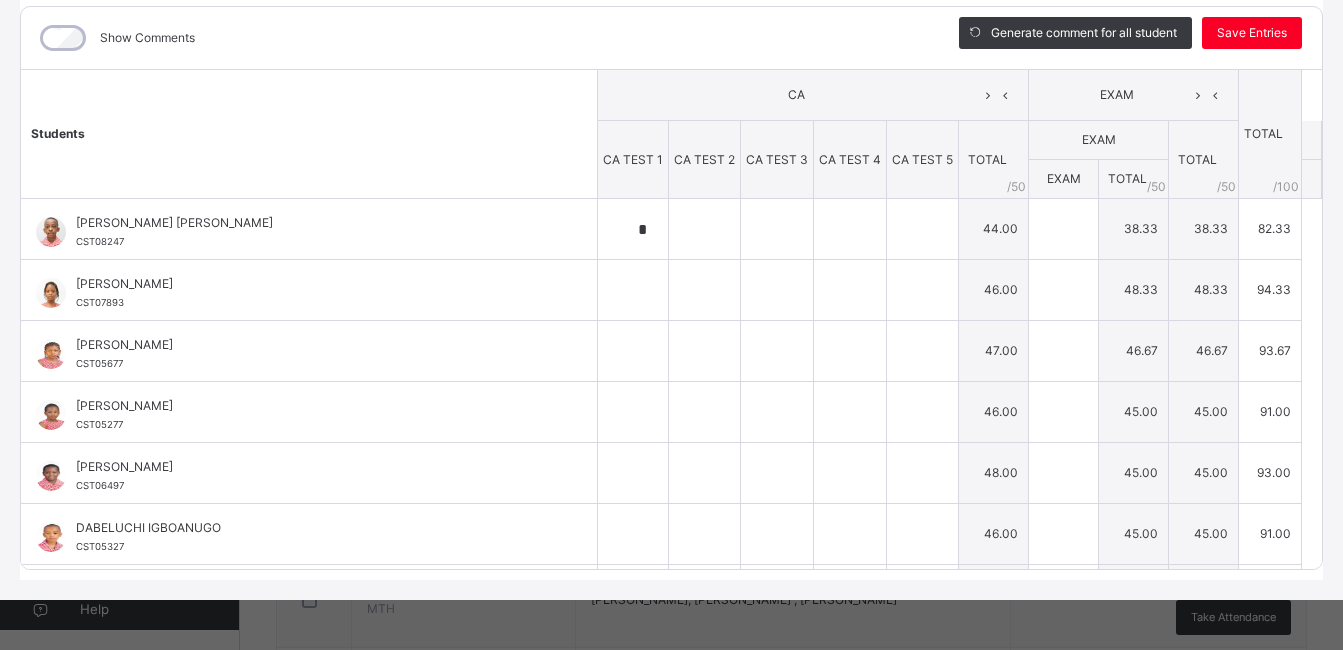 type on "*" 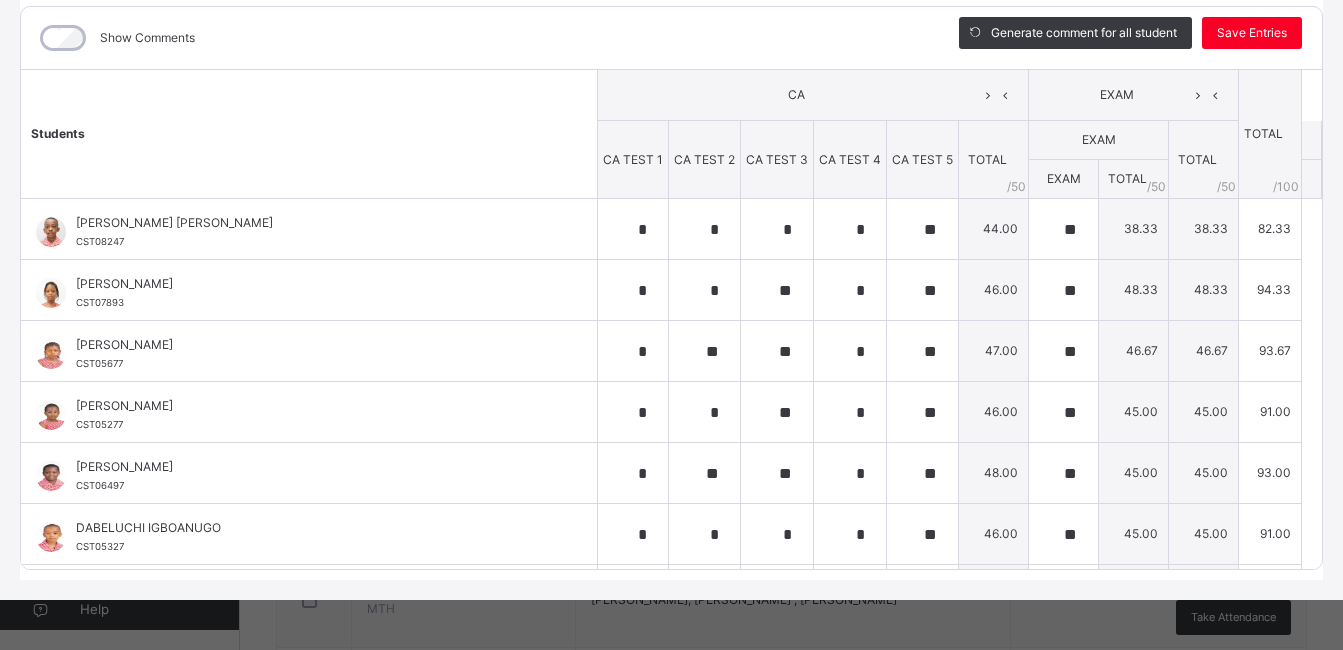 type on "*" 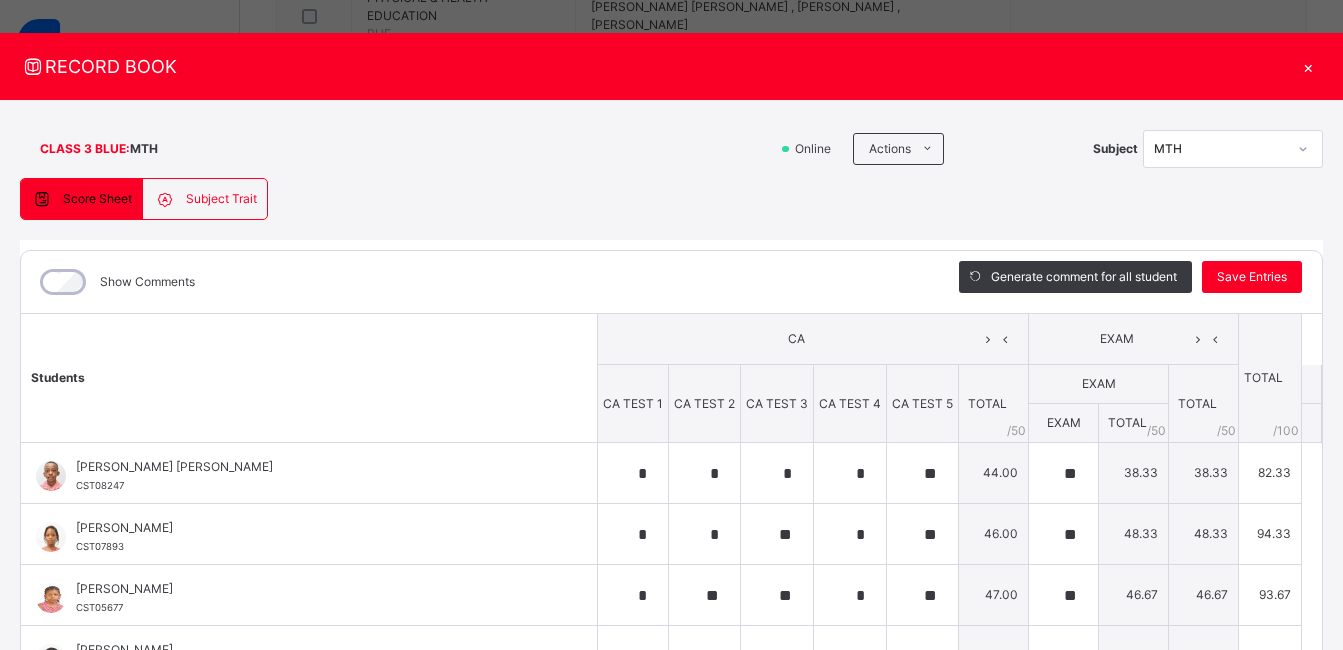 scroll, scrollTop: 261, scrollLeft: 0, axis: vertical 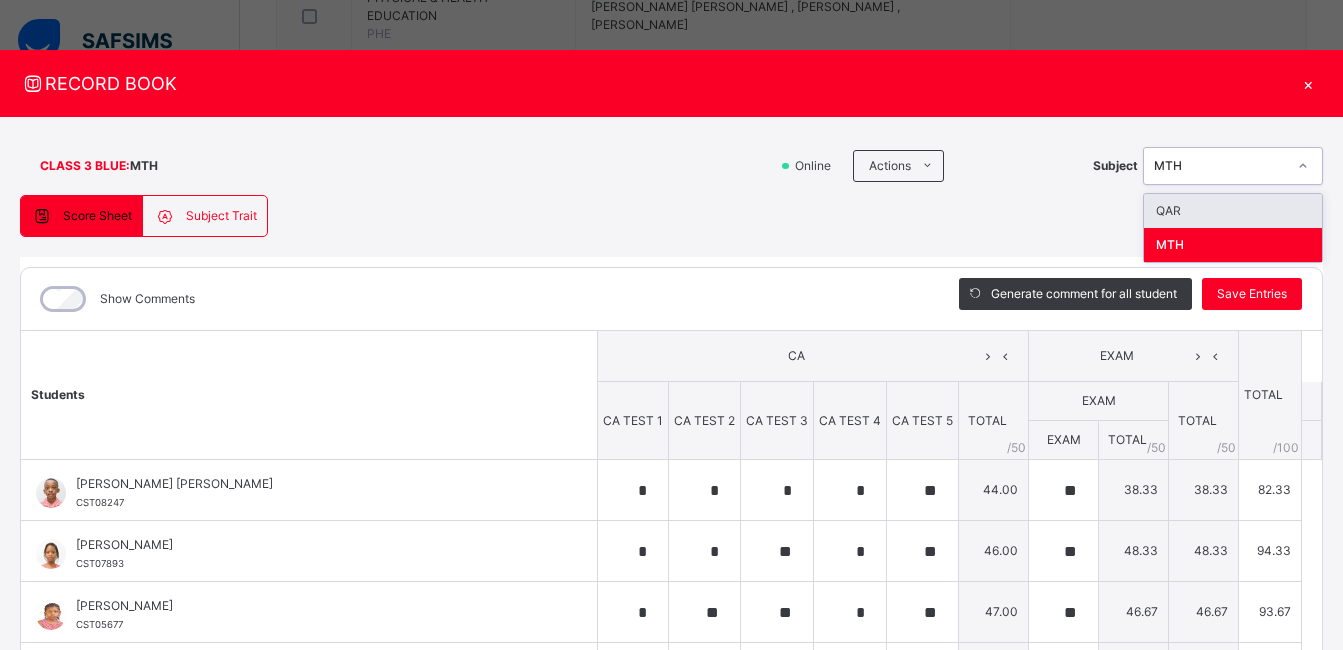 click on "MTH" at bounding box center (1214, 166) 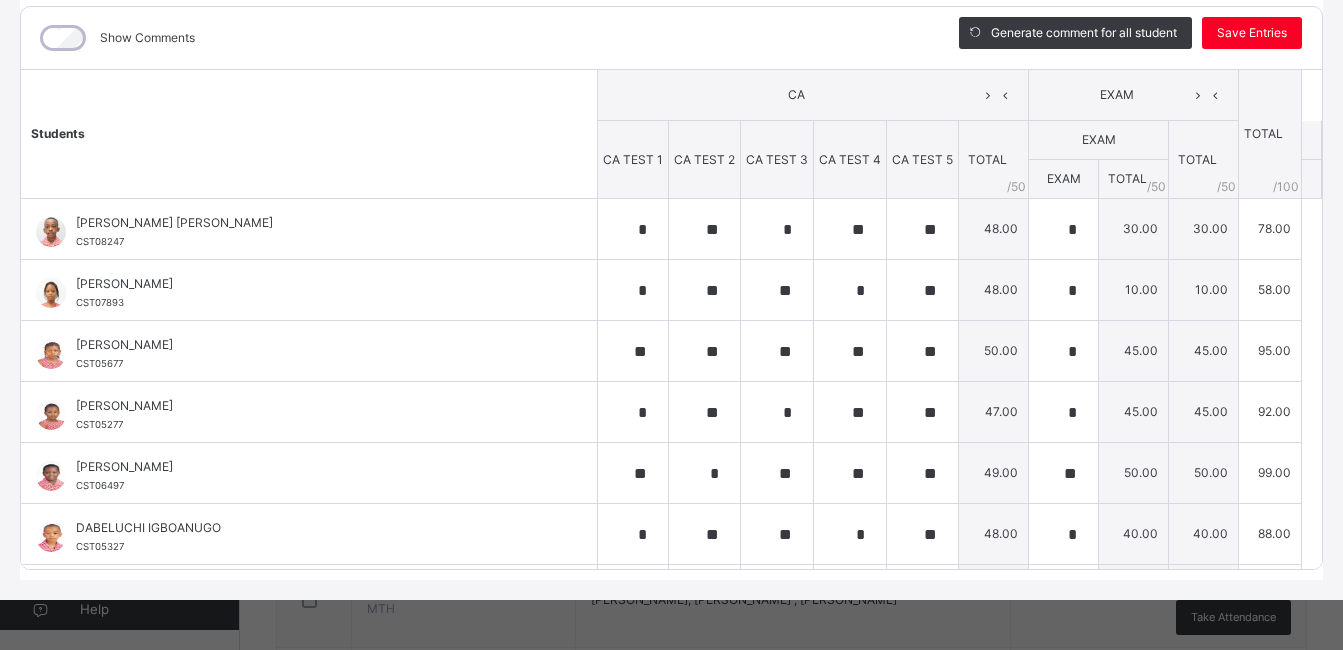 scroll, scrollTop: 261, scrollLeft: 0, axis: vertical 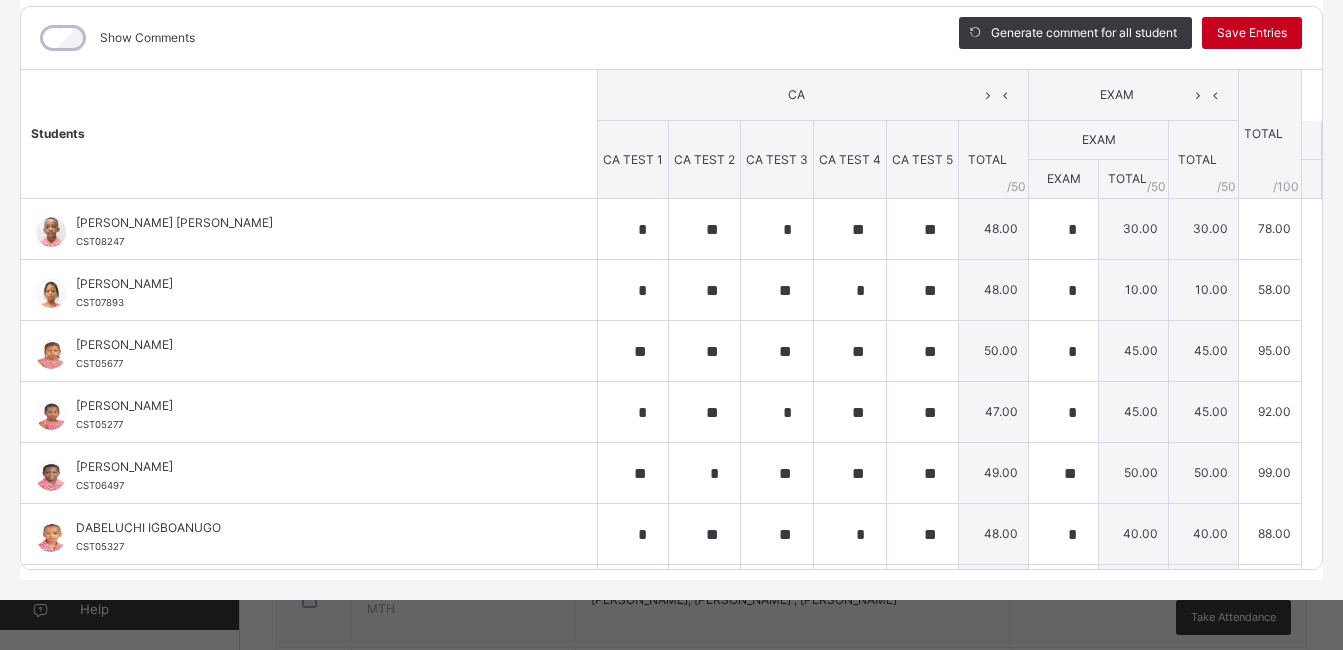 click on "Save Entries" at bounding box center (1252, 33) 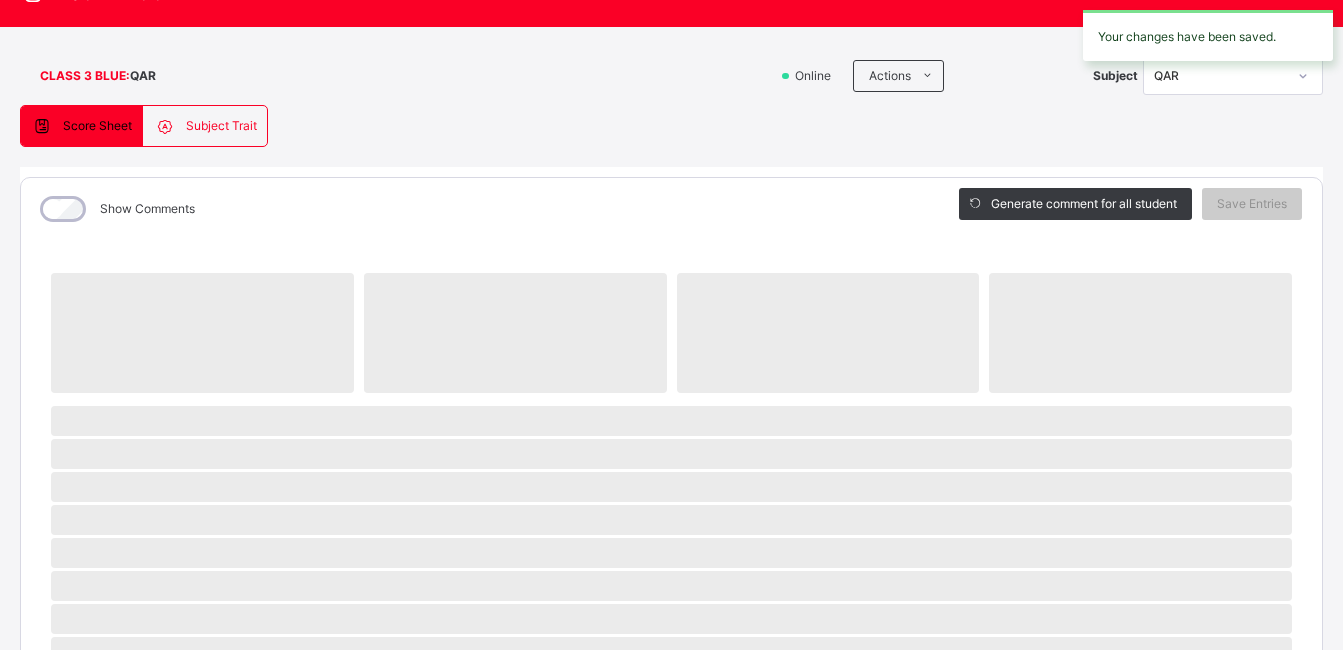 scroll, scrollTop: 0, scrollLeft: 0, axis: both 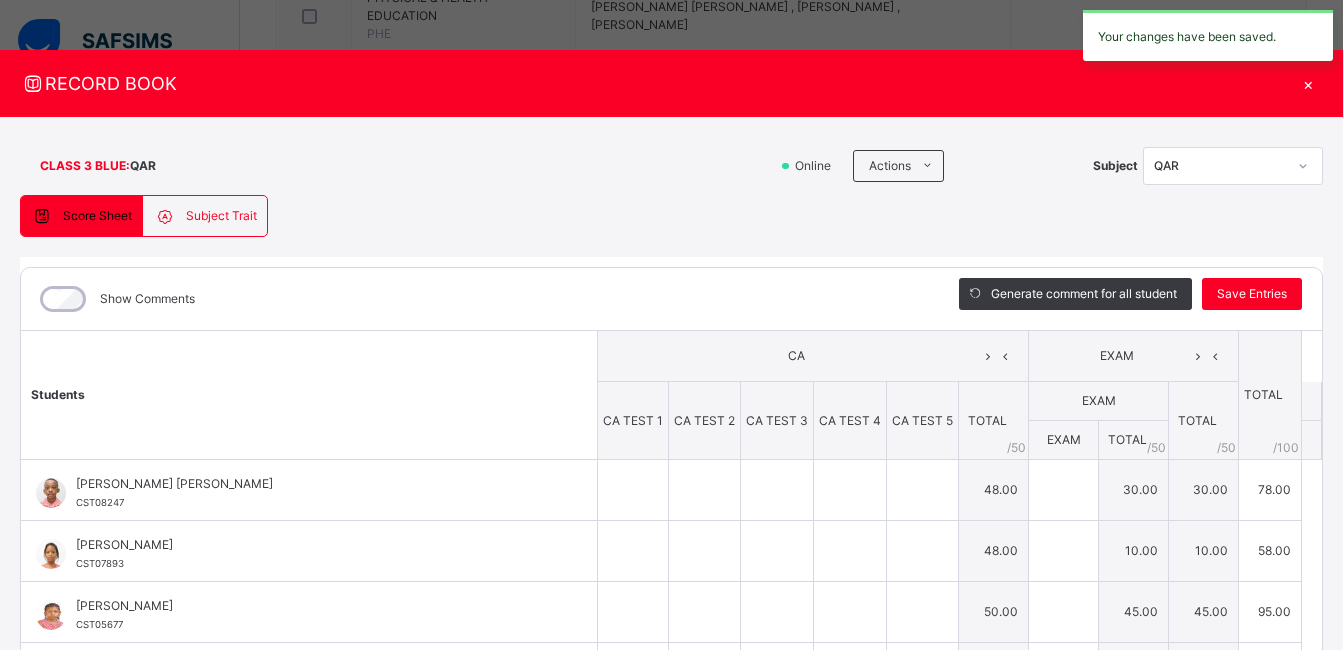 type on "*" 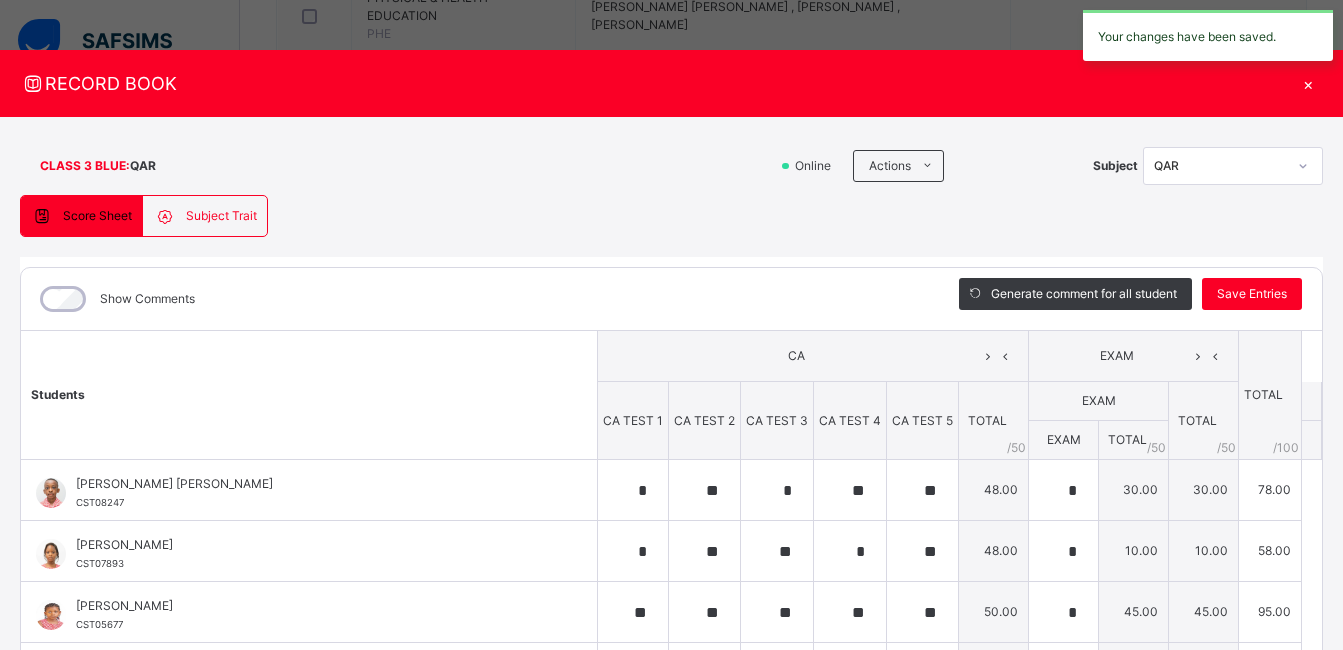 type on "**" 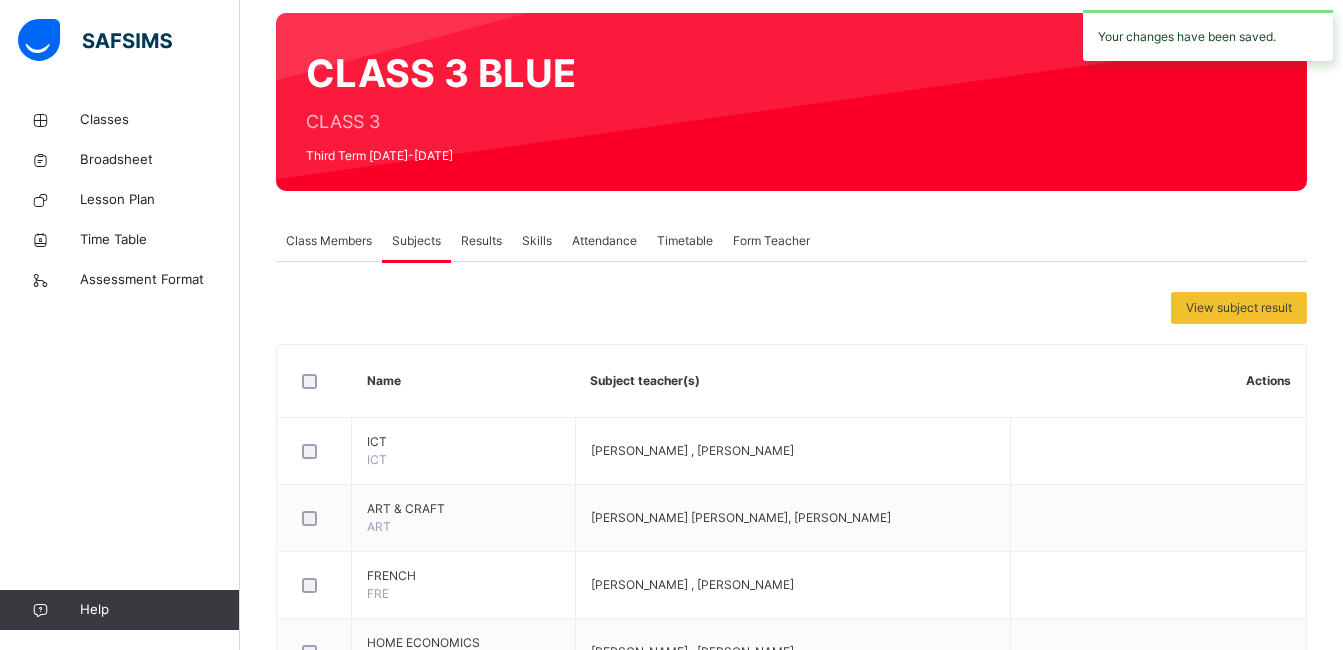 scroll, scrollTop: 0, scrollLeft: 0, axis: both 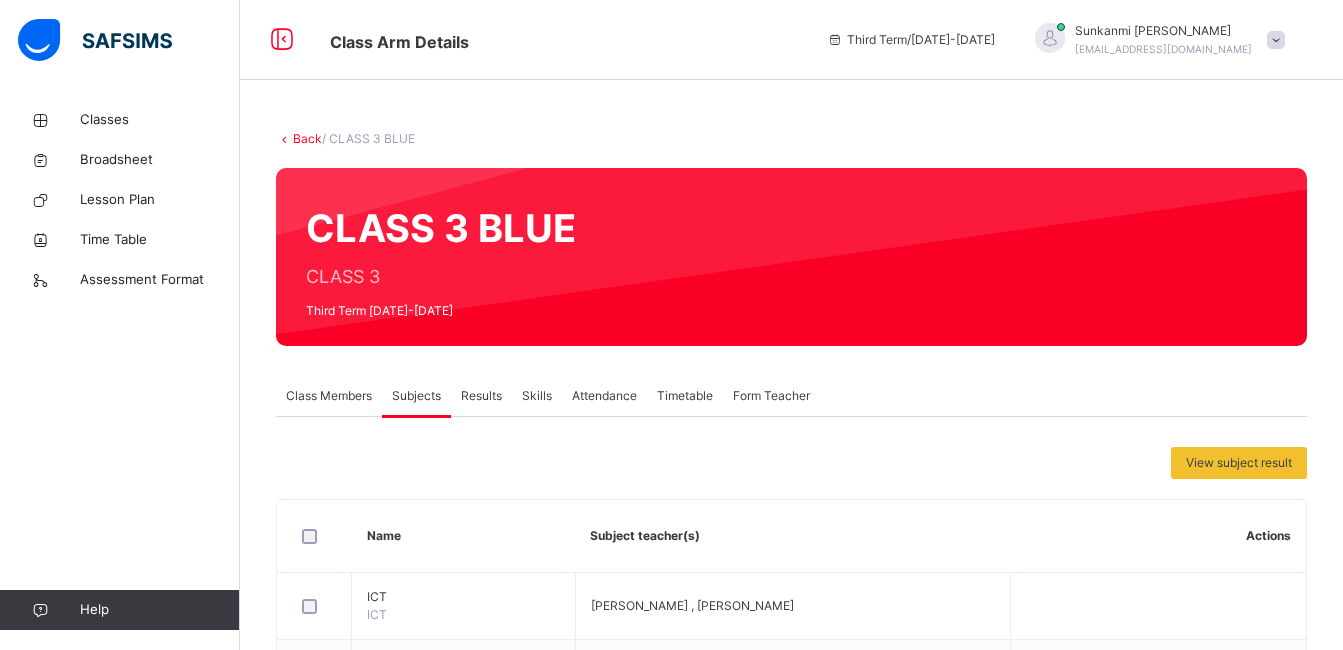 click on "Back  / CLASS 3 BLUE CLASS 3 BLUE CLASS 3 Third Term [DATE]-[DATE] Class Members Subjects Results Skills Attendance Timetable Form Teacher Subjects More Options   19  Students in class Download Pdf Report Excel Report View subject profile Corona School Ikoyi Date: [DATE] 6:57:38 am Class Members Class:  CLASS 3 BLUE Total no. of Students:  19 Term:  Third Term Session:  [DATE]-[DATE] S/NO Admission No. Last Name First Name Other Name 1 CST08247 [PERSON_NAME] [PERSON_NAME] 2 CST07893 [PERSON_NAME] 3 CST05677 TENIOLA AYOMIDE 4 CST05277 IGBALAJOBI AYOMIKUN 5 CST06497 OMOIJIADE [PERSON_NAME] 6 CST05327 IGBOANUGO DABELUCHI 7 CST08384 PENAWOU DAUTARE 8 CST05838 AKINSETE DIEKOLOLAOLUWASIMI 9 CST07881 EGBI ELIORA 10 CST05531 [PERSON_NAME] 11 CST05593 [PERSON_NAME] 12 CST05853 SHOBANJO [PERSON_NAME] 13 CST05818 ORAGWU LOTANNA 14 CST07770 ANJORIN MODESIRE [PERSON_NAME]  15 CST05485 ALEGBELEYE MOFOLAOBAHAN 16 CST05109 UMECHE OBIANUJU 17 CST05116 OSHIKOYA OYINDASOLA 18 CST08114 [PERSON_NAME] REMILEKUN 19 CST08697 SULLEY" at bounding box center [791, 1065] 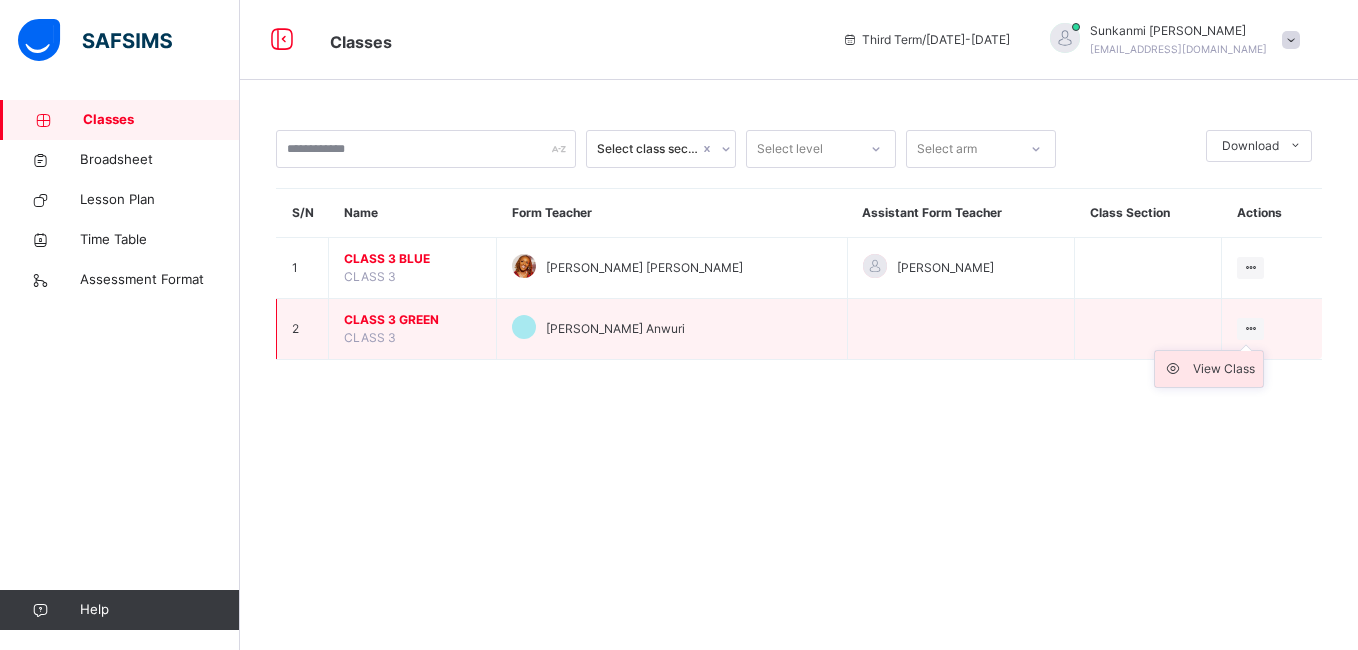click on "View Class" at bounding box center [1224, 369] 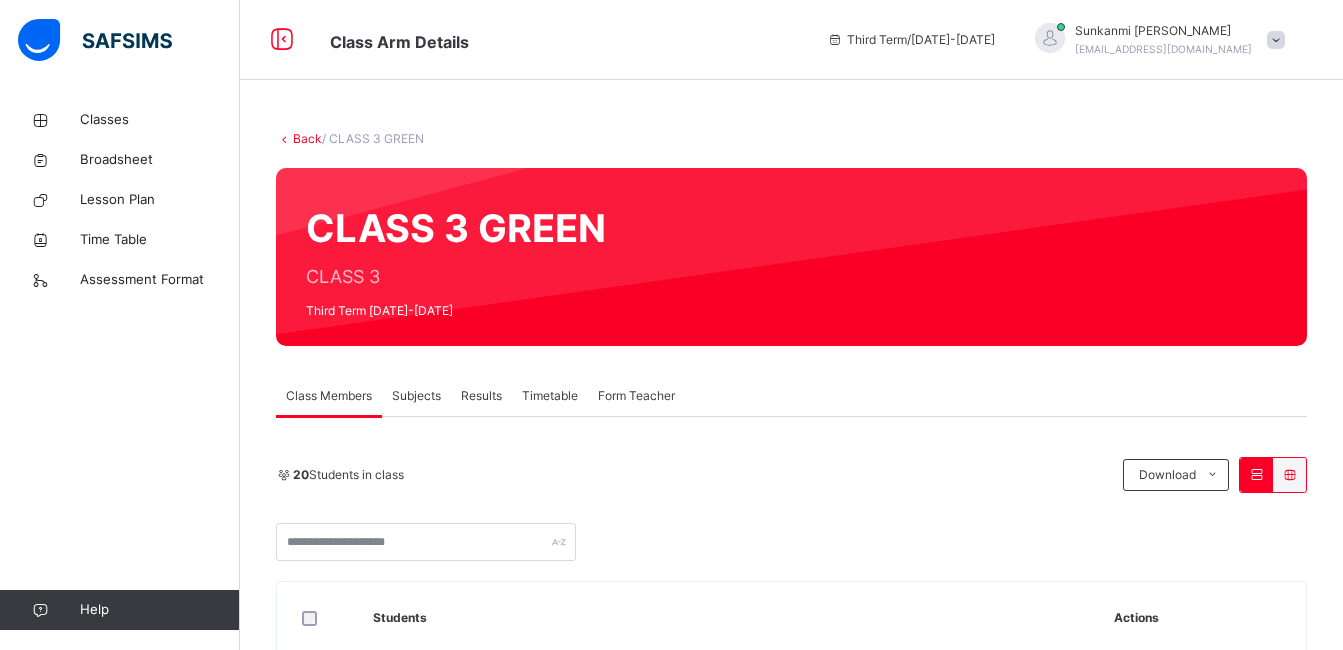 click on "Subjects" at bounding box center [416, 396] 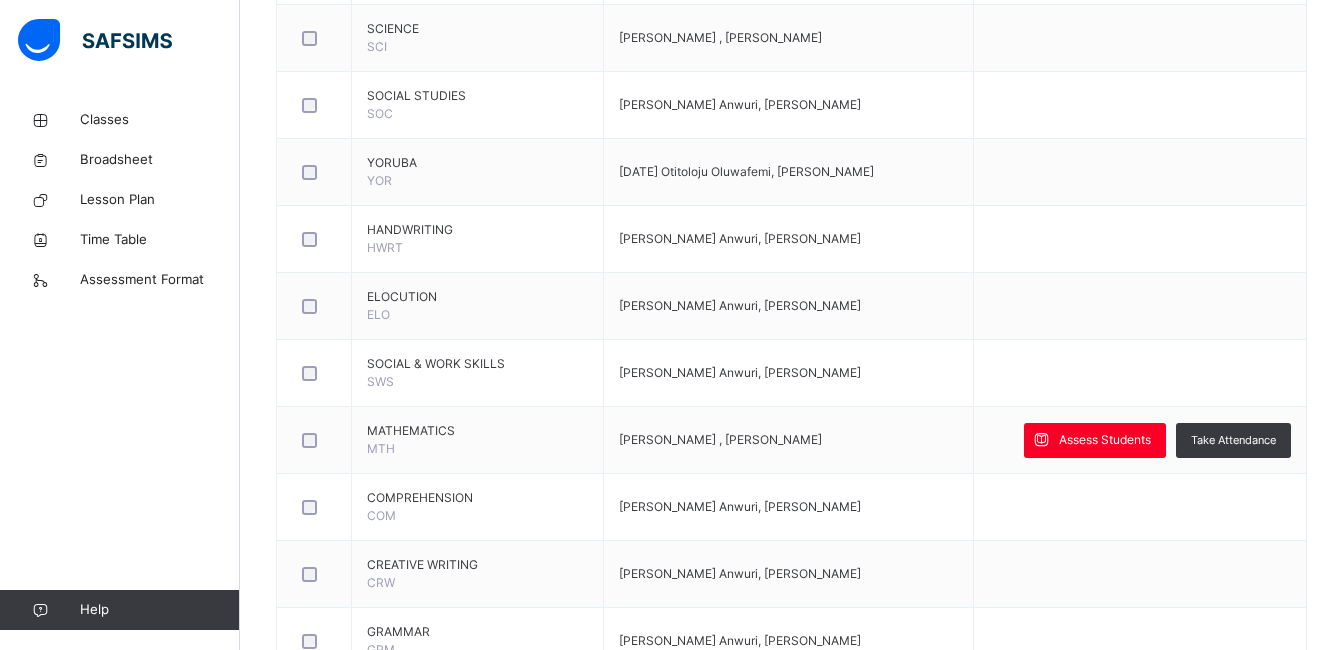 scroll, scrollTop: 1042, scrollLeft: 0, axis: vertical 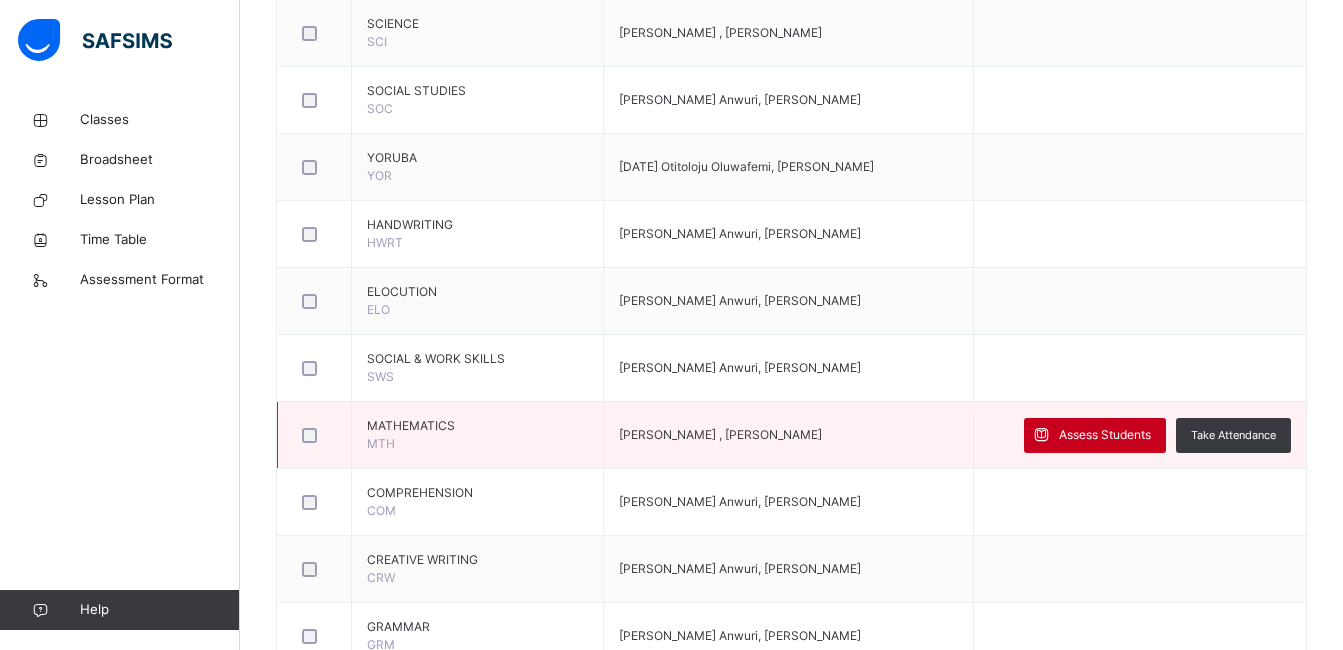 click at bounding box center (1041, 435) 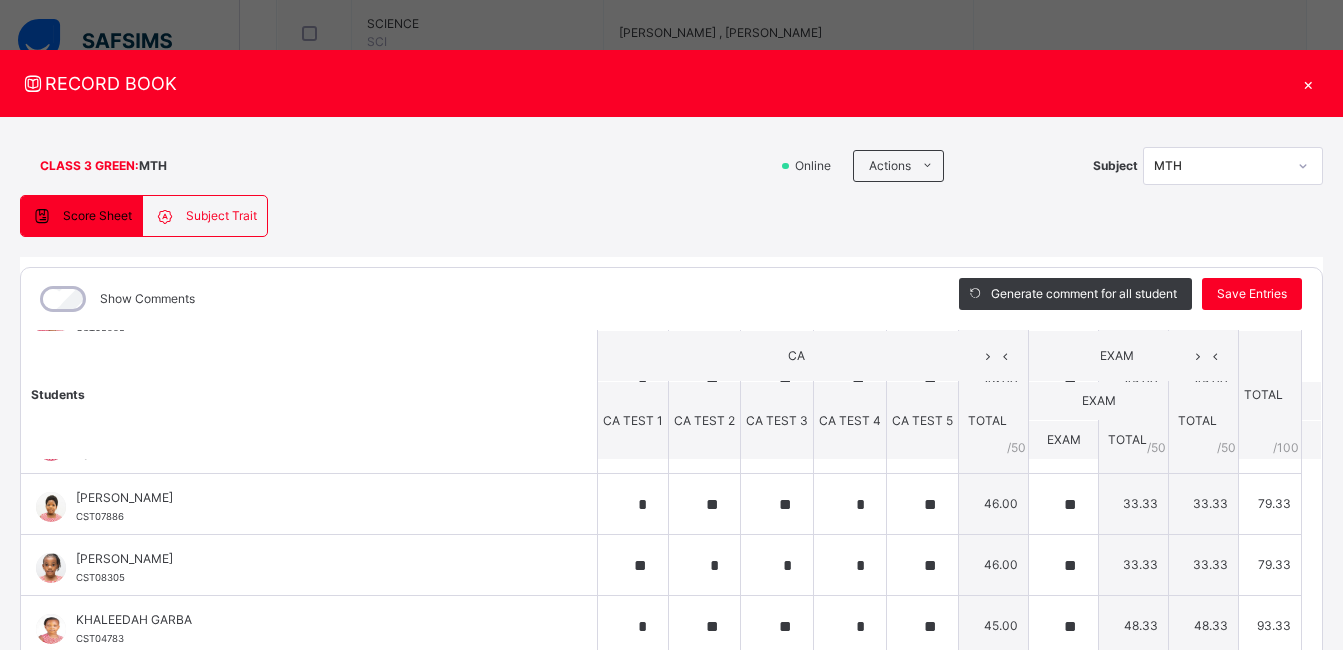 scroll, scrollTop: 562, scrollLeft: 0, axis: vertical 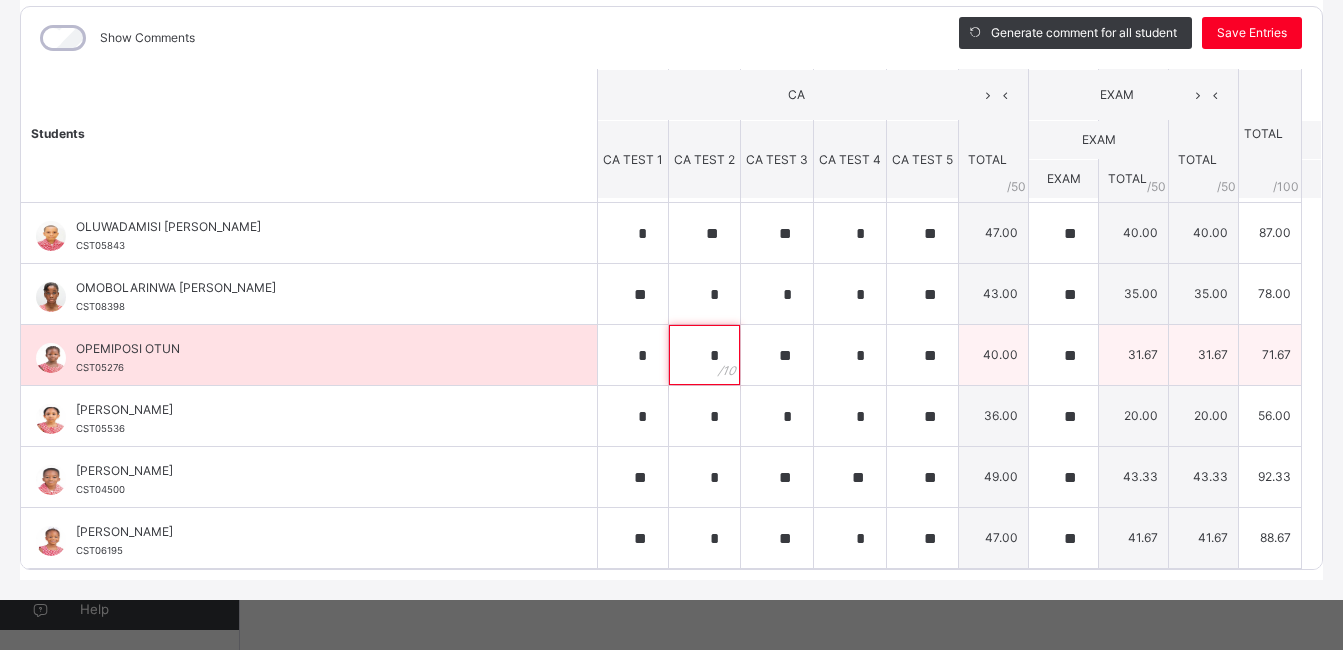 click on "*" at bounding box center [704, 355] 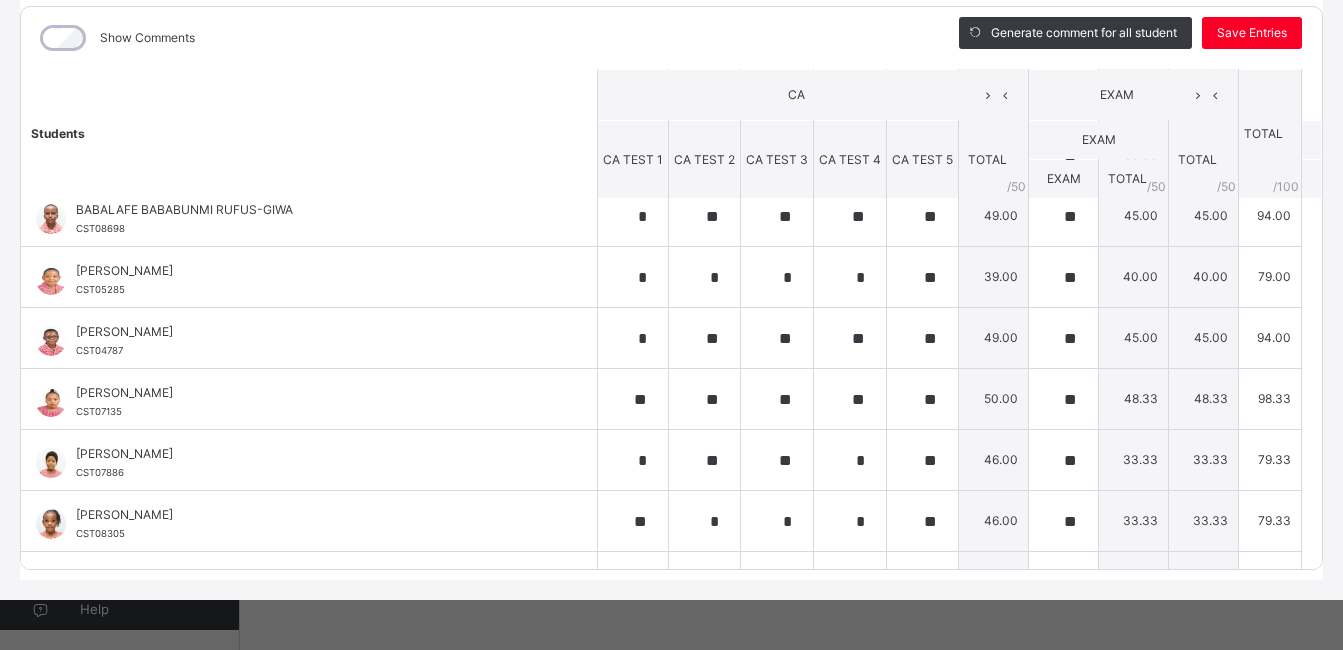 scroll, scrollTop: 0, scrollLeft: 0, axis: both 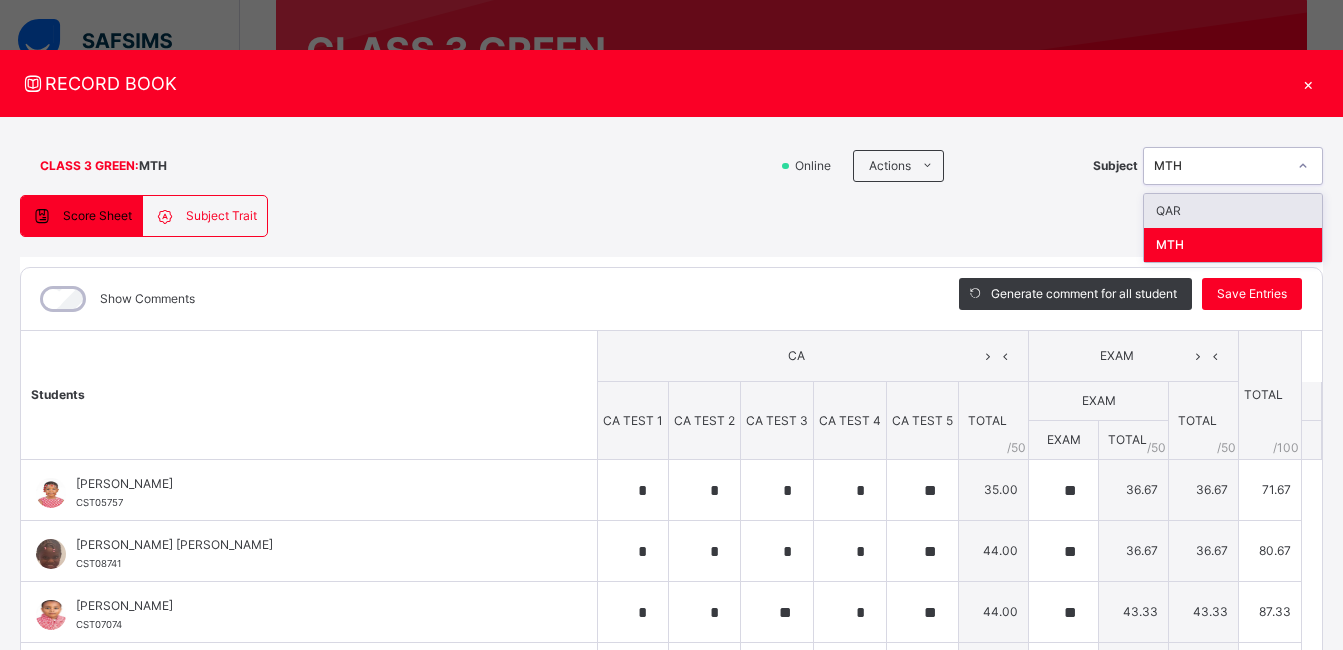 click on "MTH" at bounding box center (1233, 166) 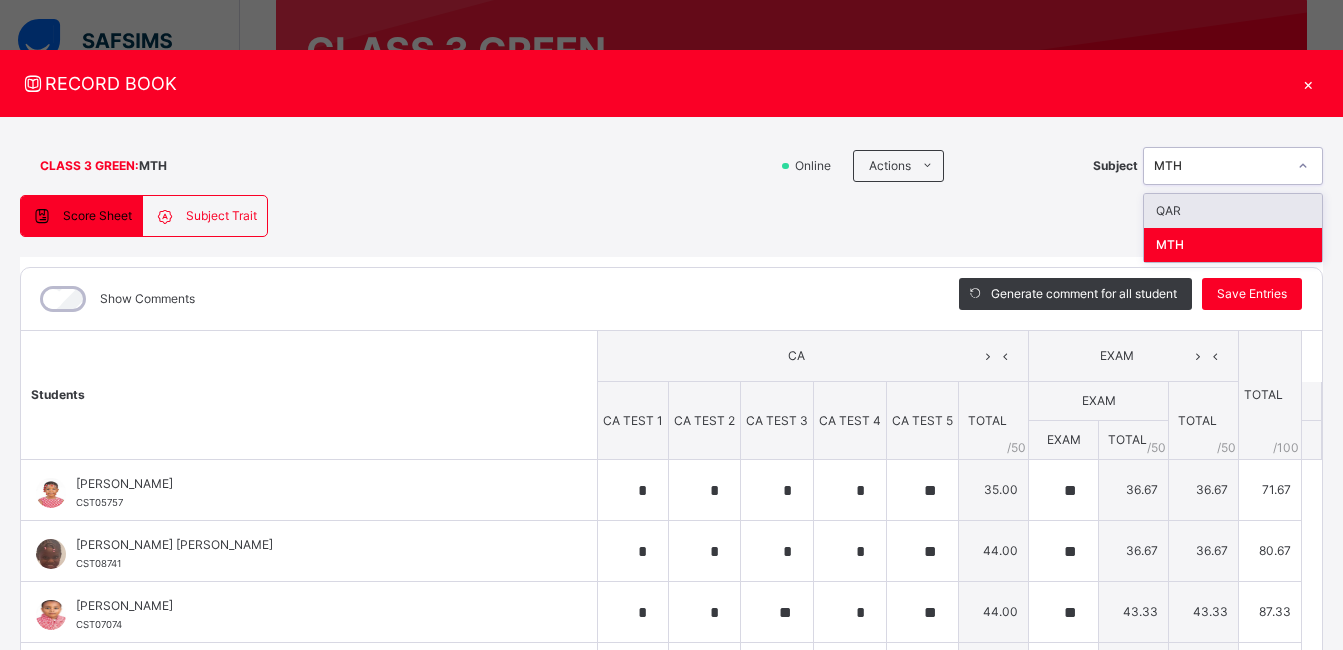 click on "QAR" at bounding box center [1233, 211] 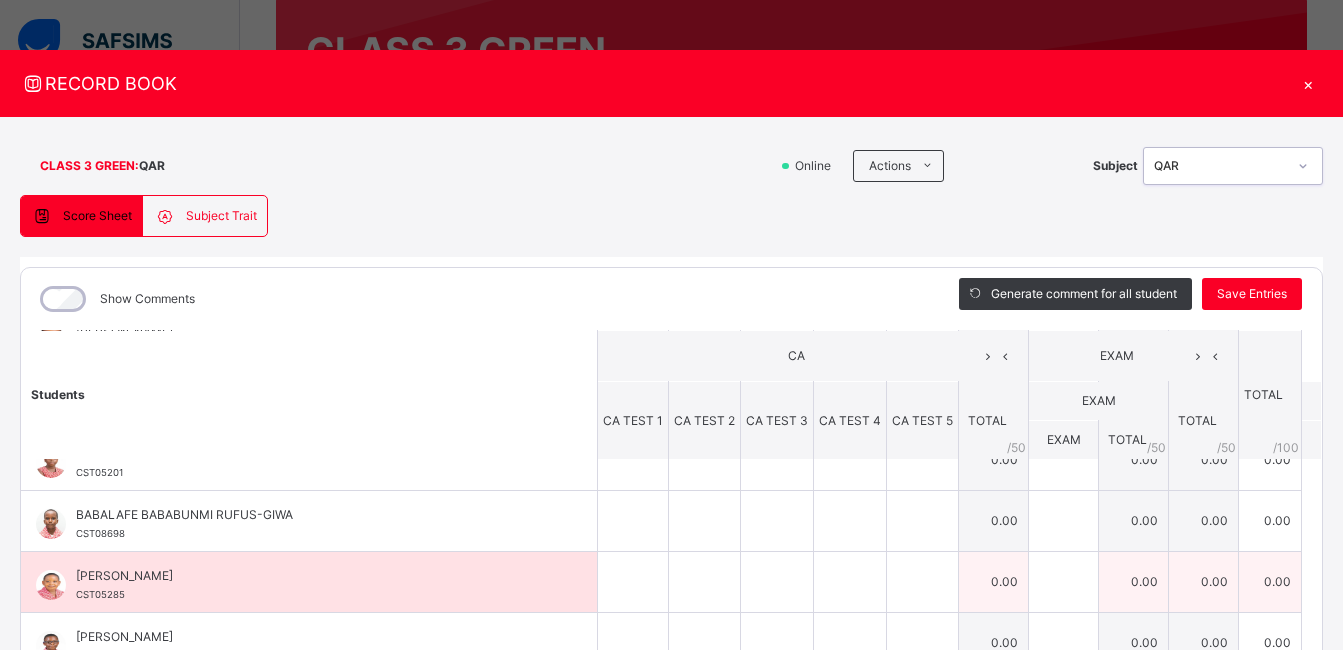 scroll, scrollTop: 0, scrollLeft: 0, axis: both 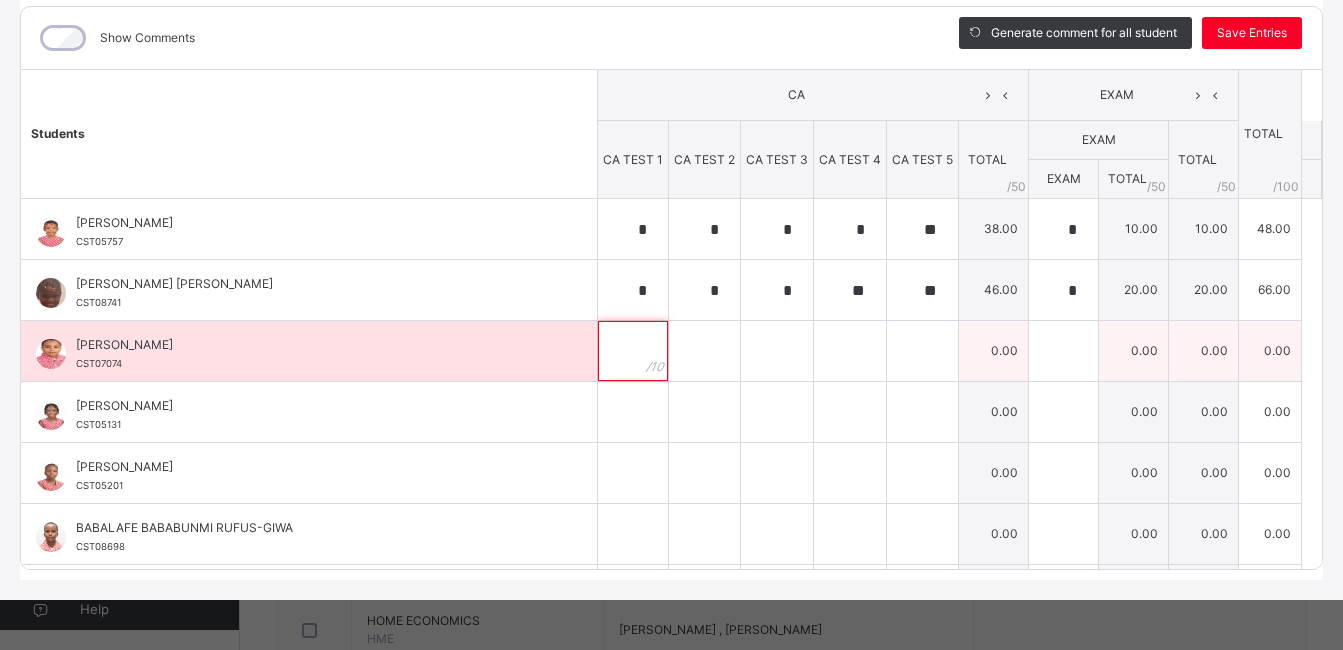 click at bounding box center (633, 351) 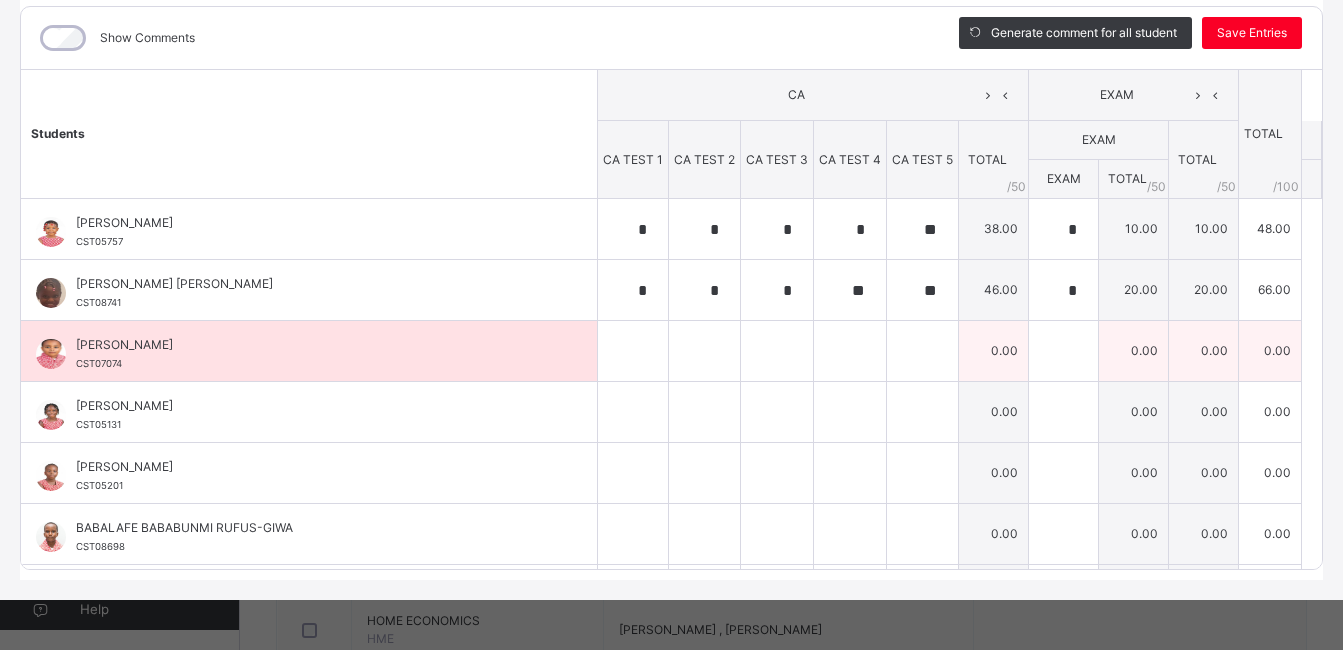 click at bounding box center [633, 351] 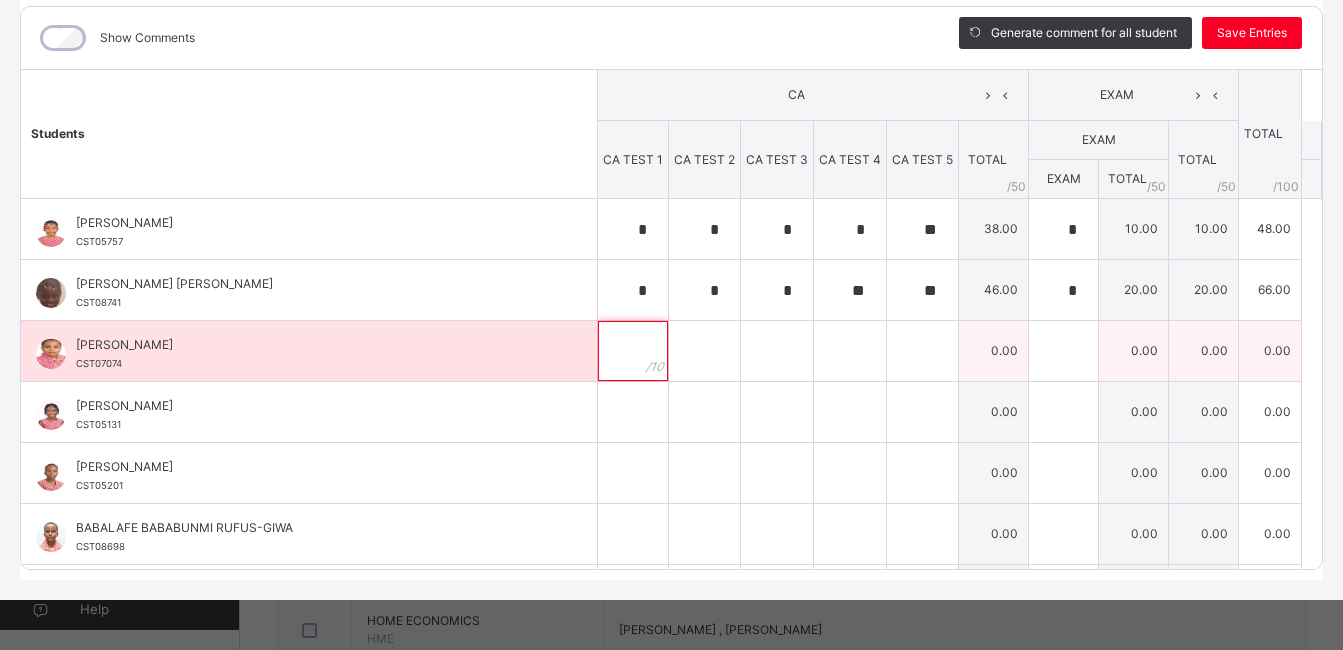 click at bounding box center (633, 351) 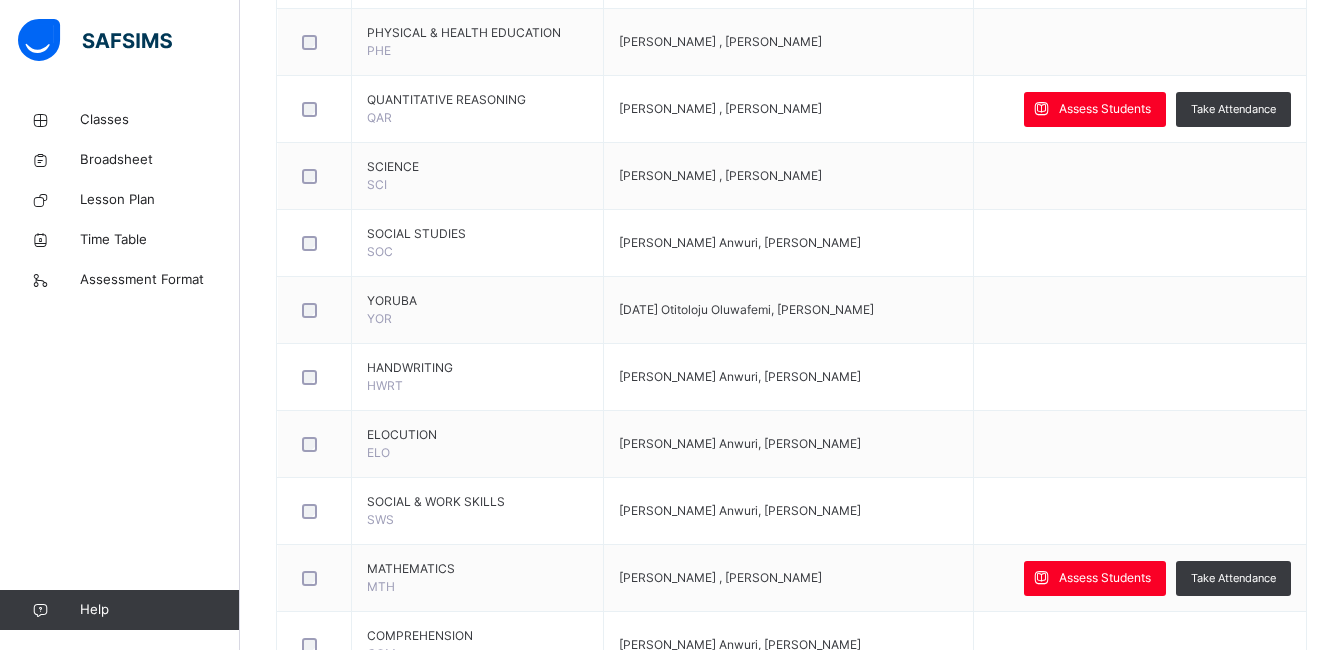 scroll, scrollTop: 892, scrollLeft: 0, axis: vertical 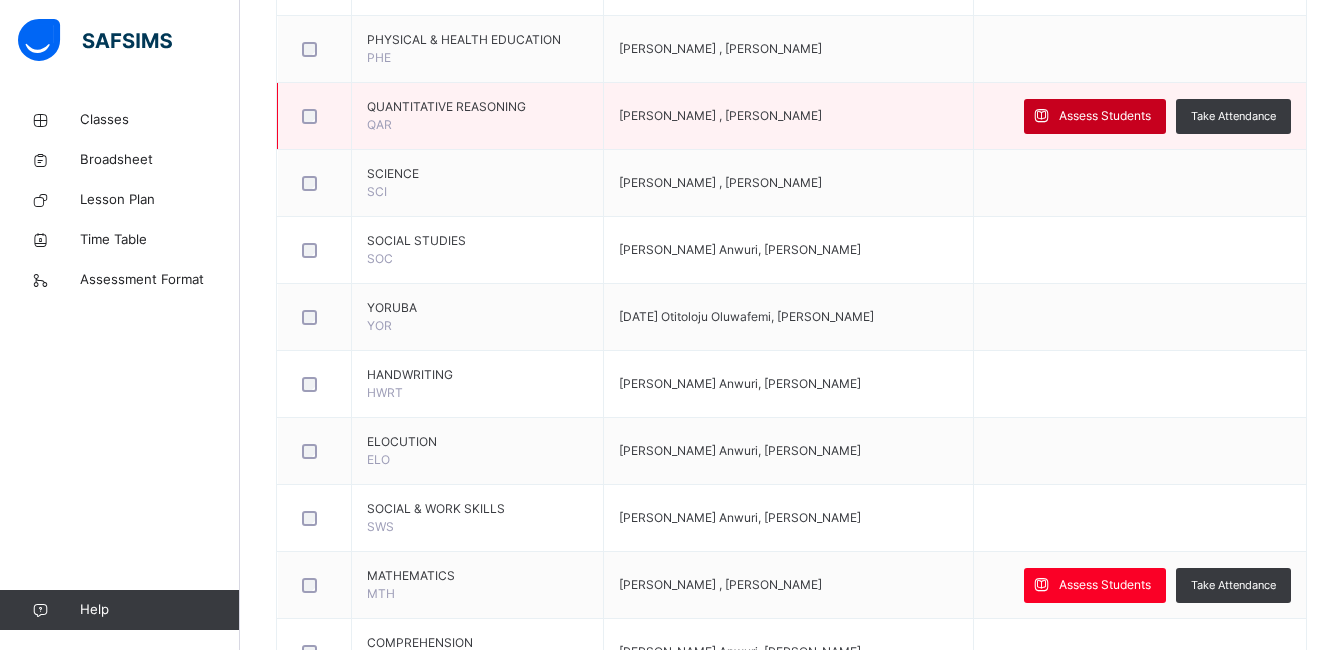 click at bounding box center [1041, 116] 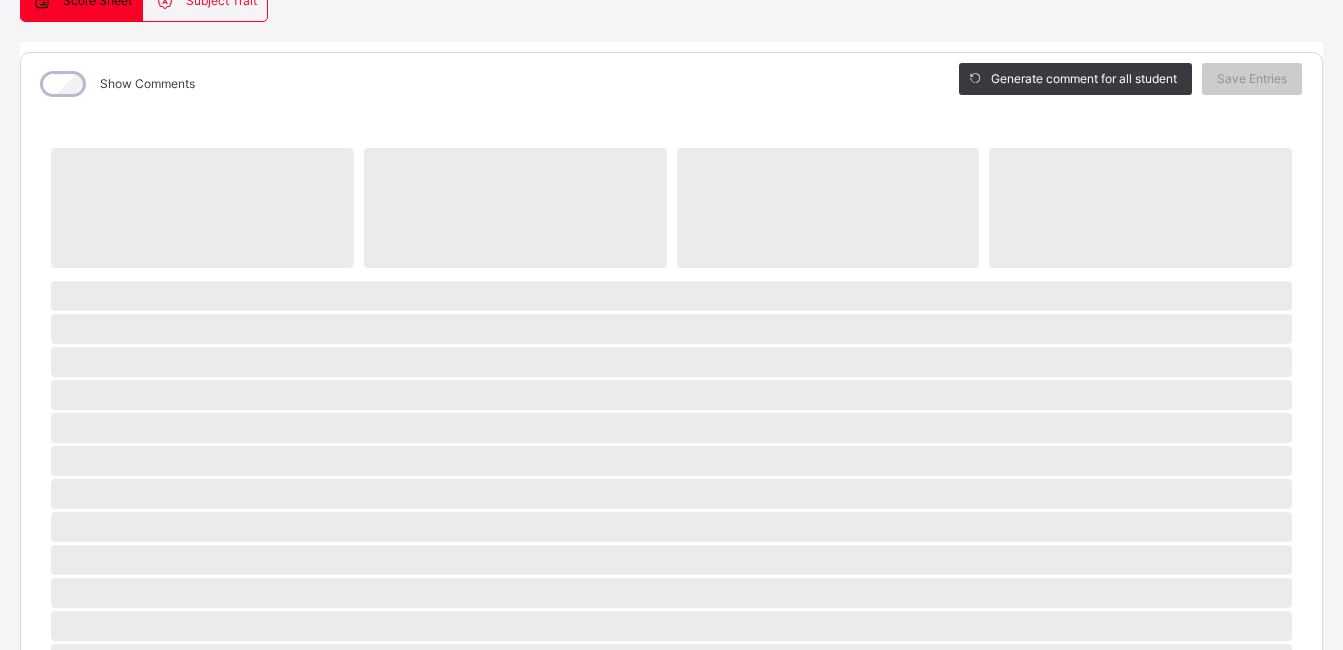 scroll, scrollTop: 215, scrollLeft: 0, axis: vertical 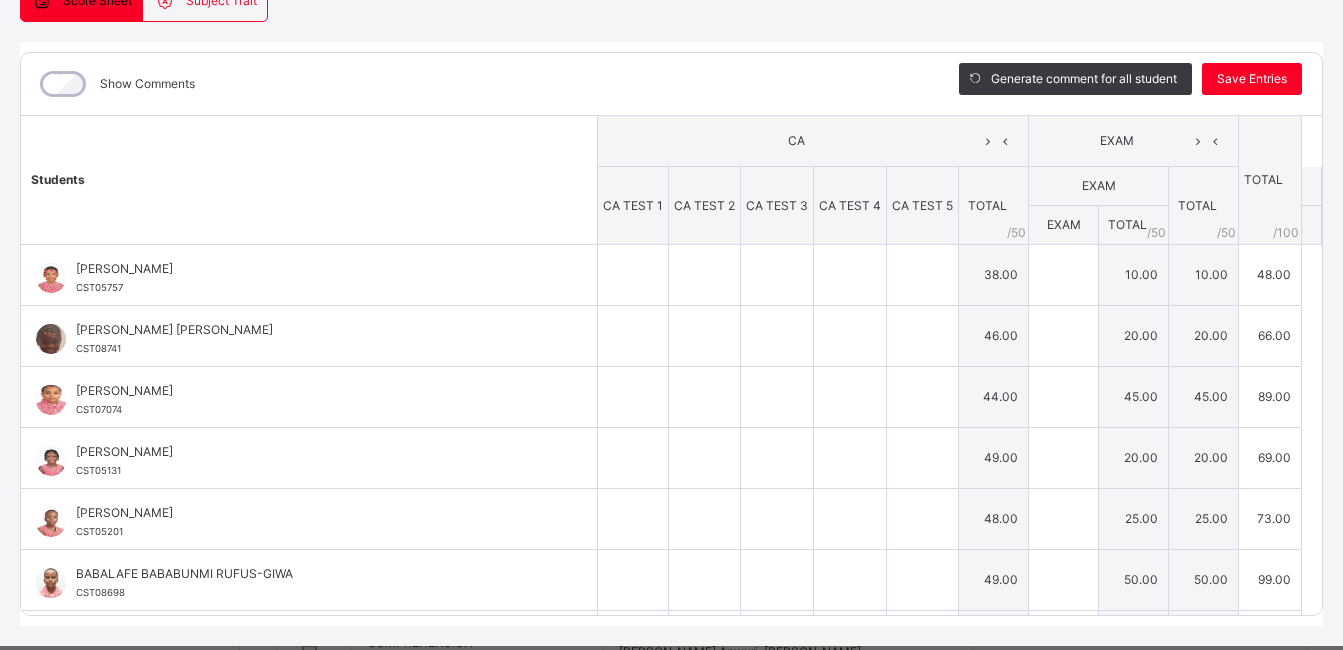 type on "*" 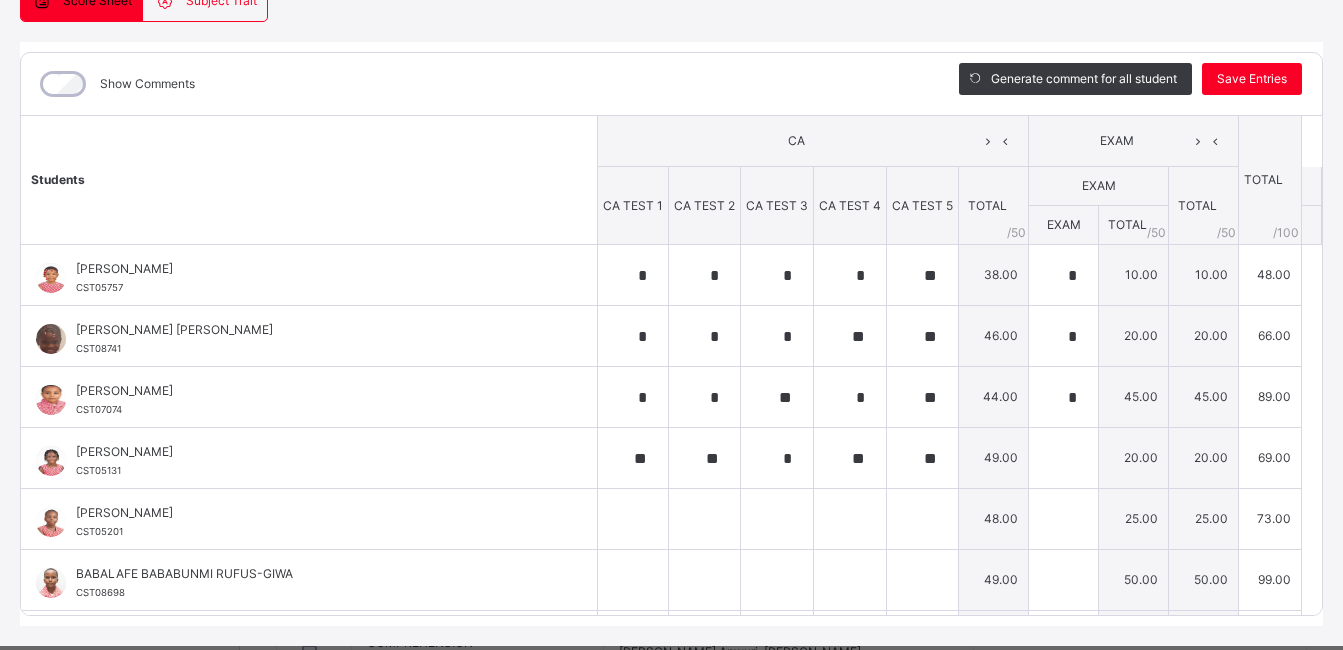 type on "*" 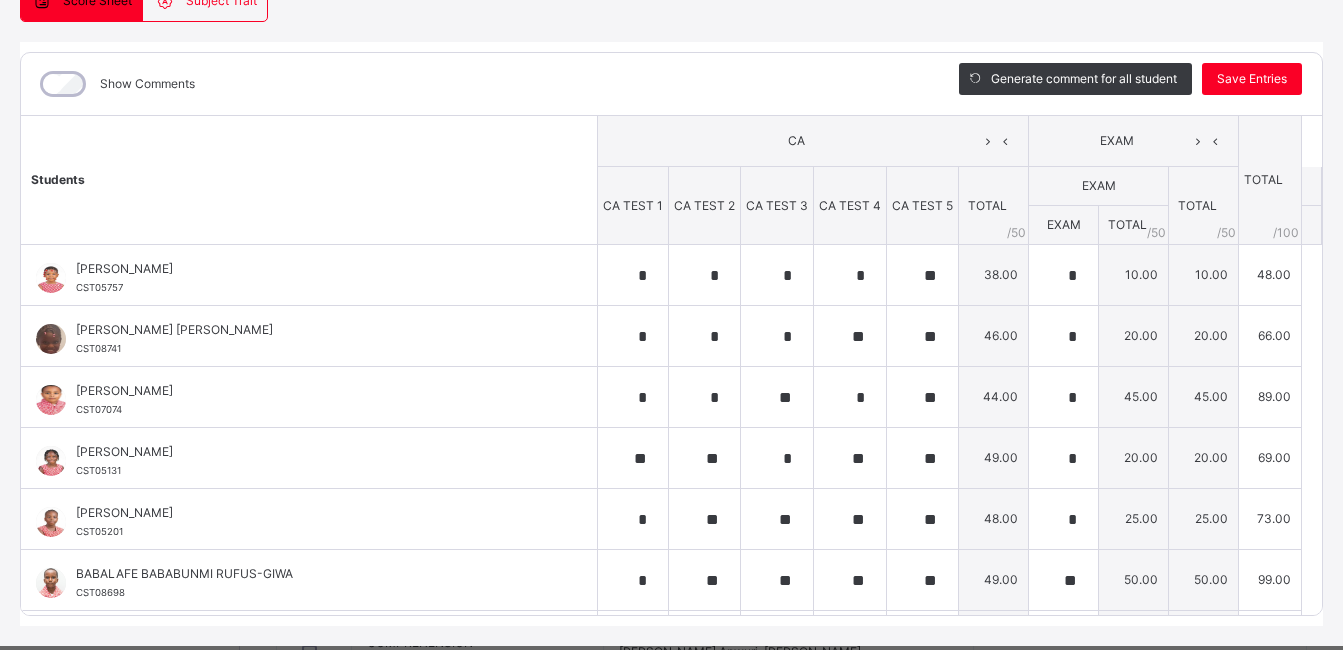 scroll, scrollTop: 0, scrollLeft: 0, axis: both 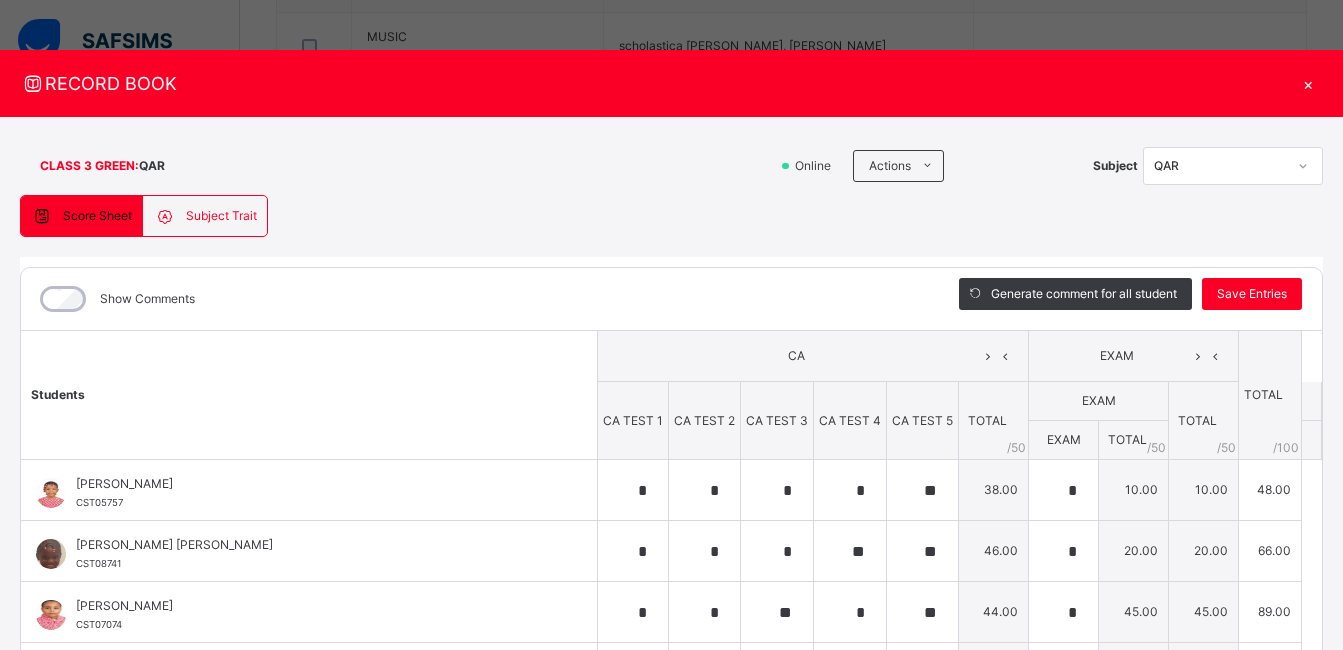 click on "×" at bounding box center [1308, 83] 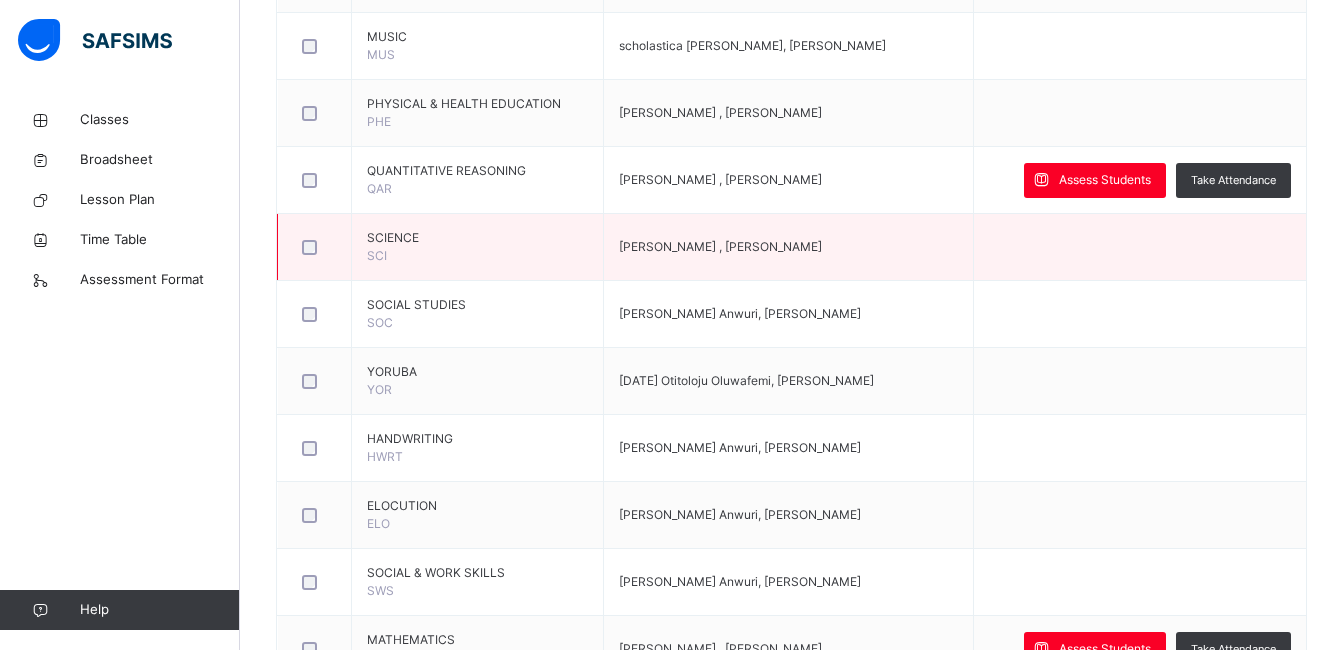 scroll, scrollTop: 0, scrollLeft: 0, axis: both 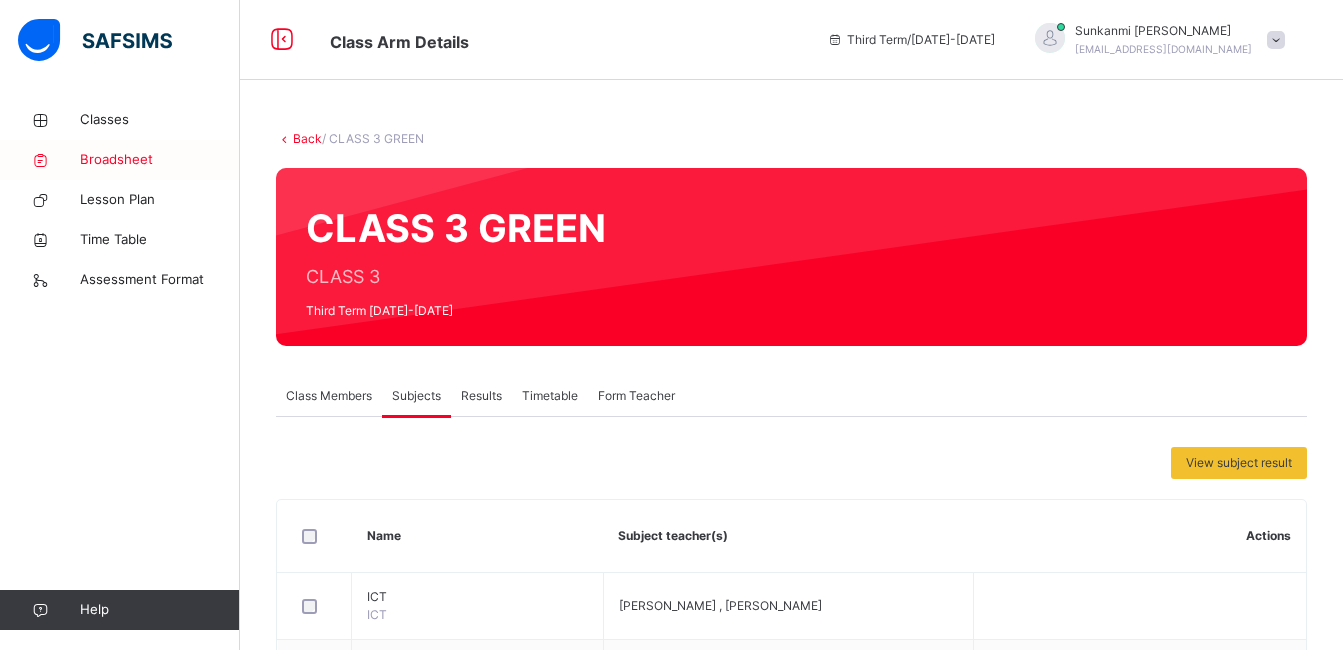 click on "Broadsheet" at bounding box center [160, 160] 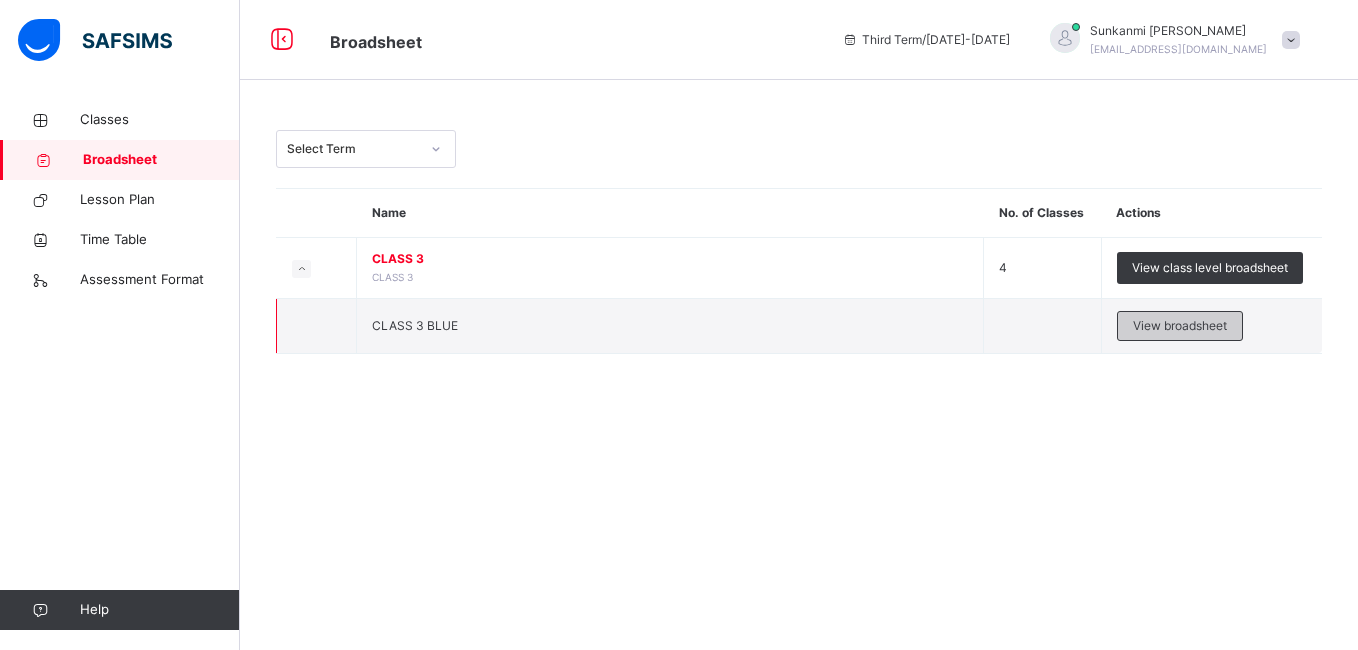 click on "View broadsheet" at bounding box center [1180, 326] 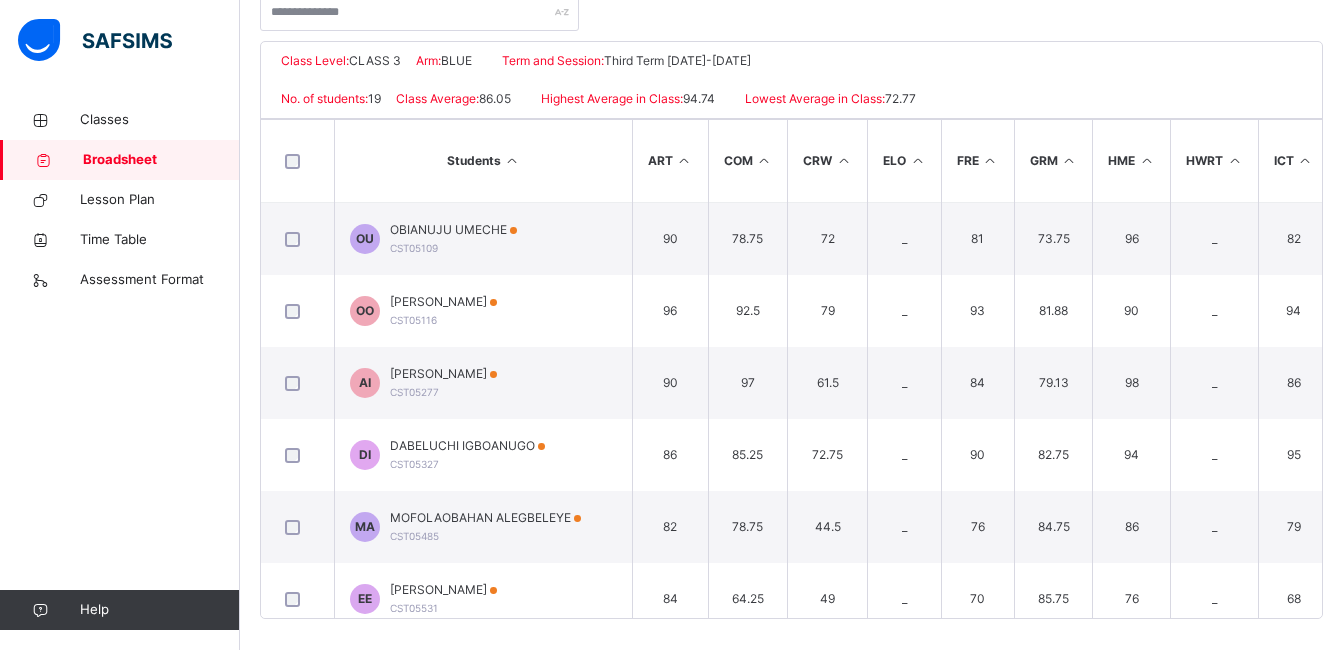 scroll, scrollTop: 441, scrollLeft: 0, axis: vertical 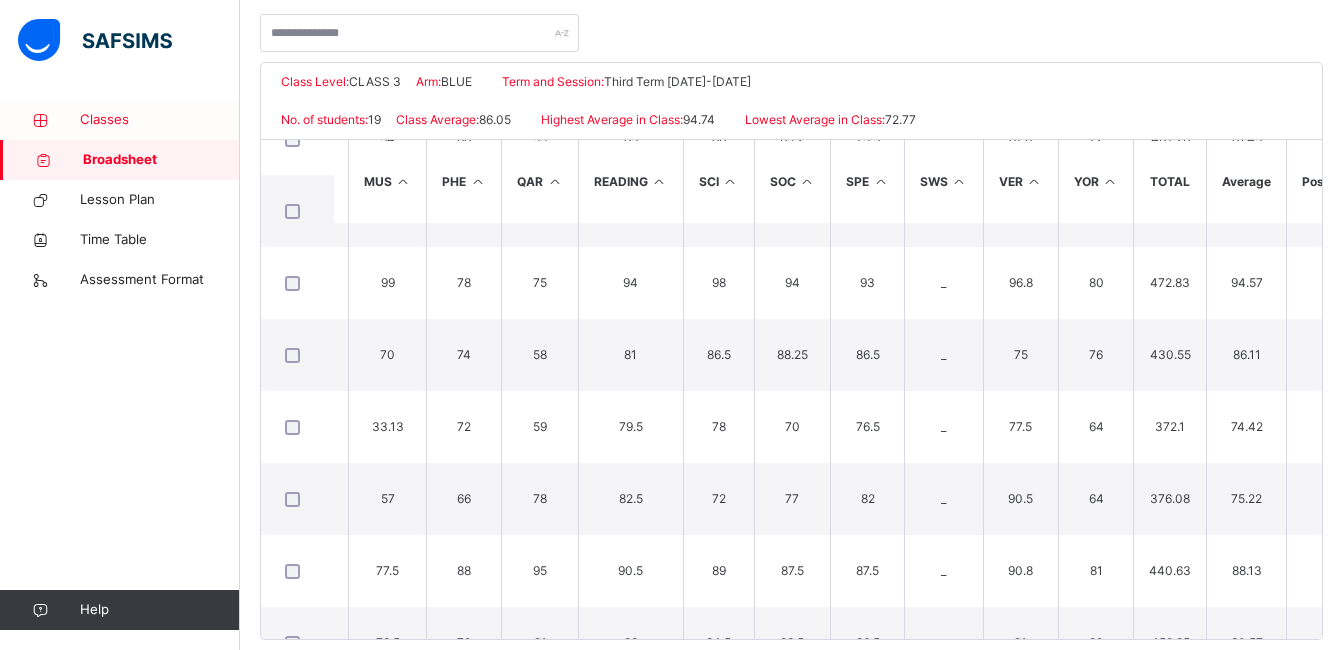 click on "Classes" at bounding box center [160, 120] 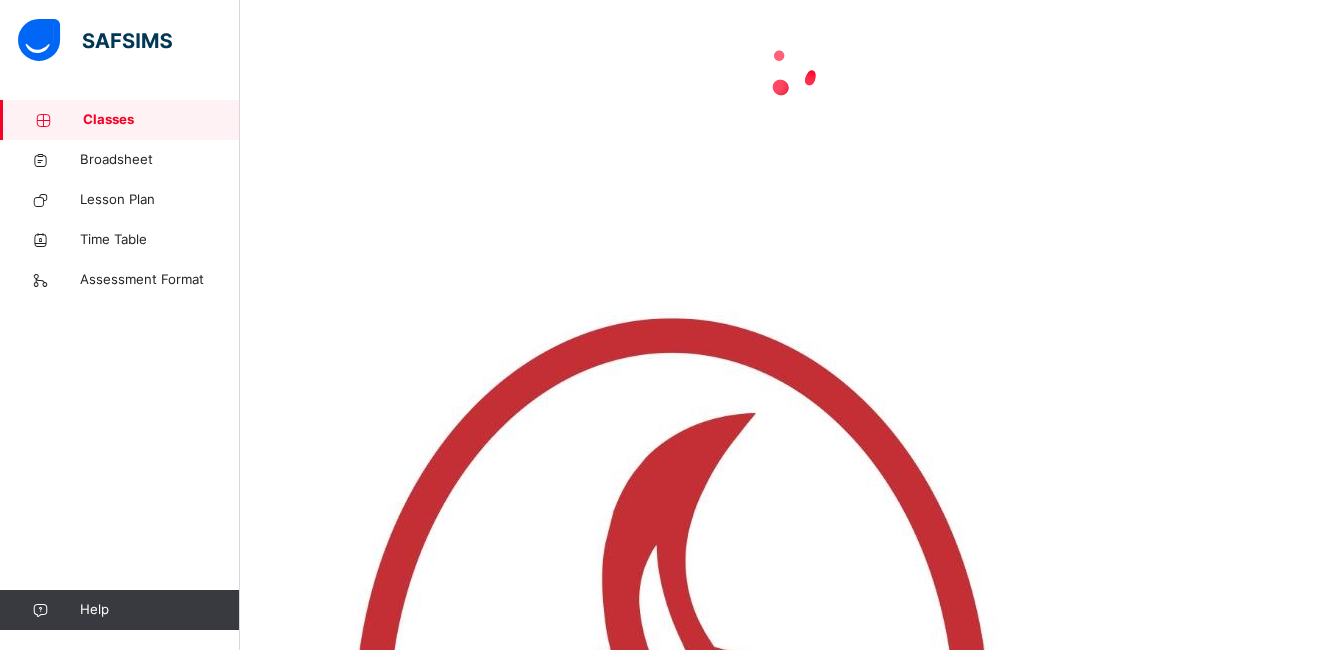 scroll, scrollTop: 0, scrollLeft: 0, axis: both 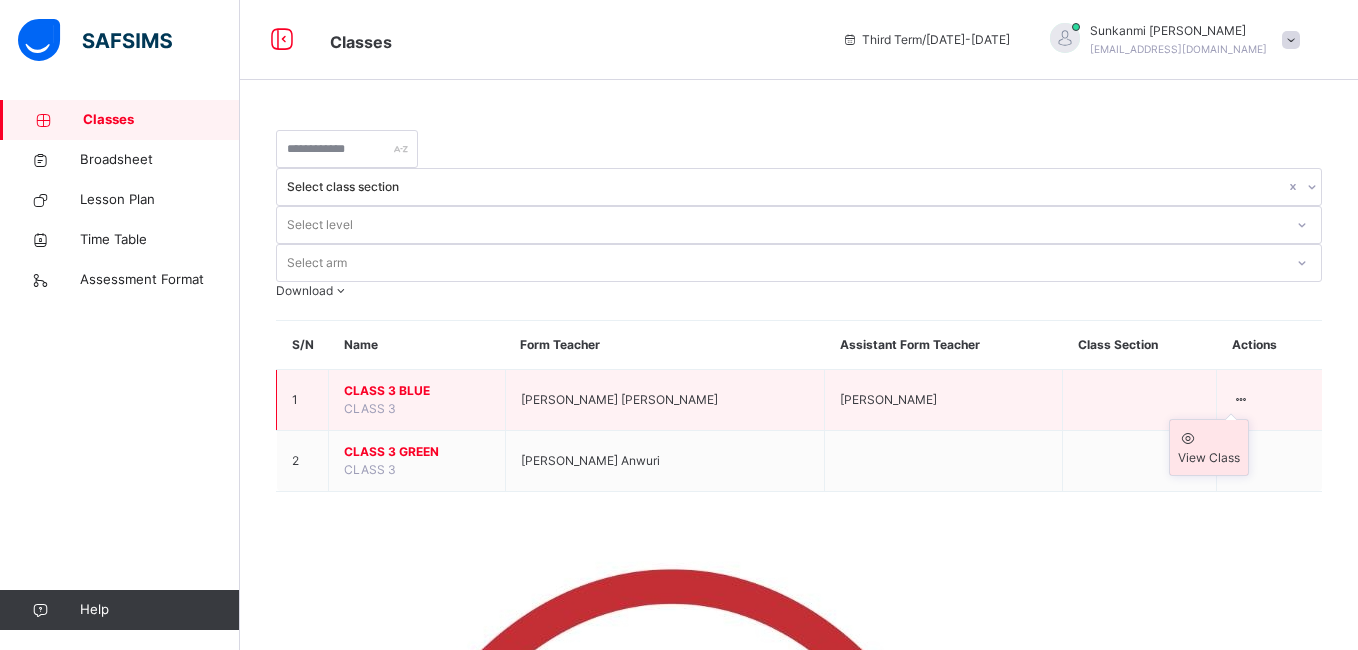 click on "View Class" at bounding box center (1209, 447) 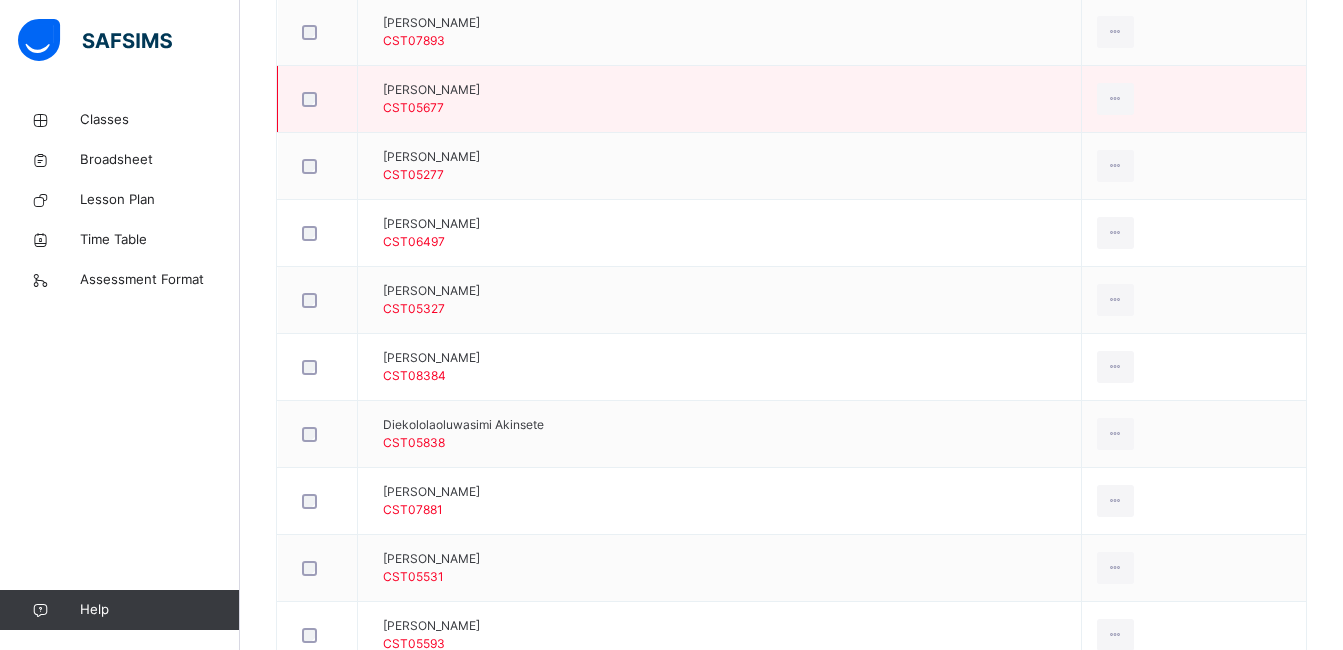 scroll, scrollTop: 724, scrollLeft: 0, axis: vertical 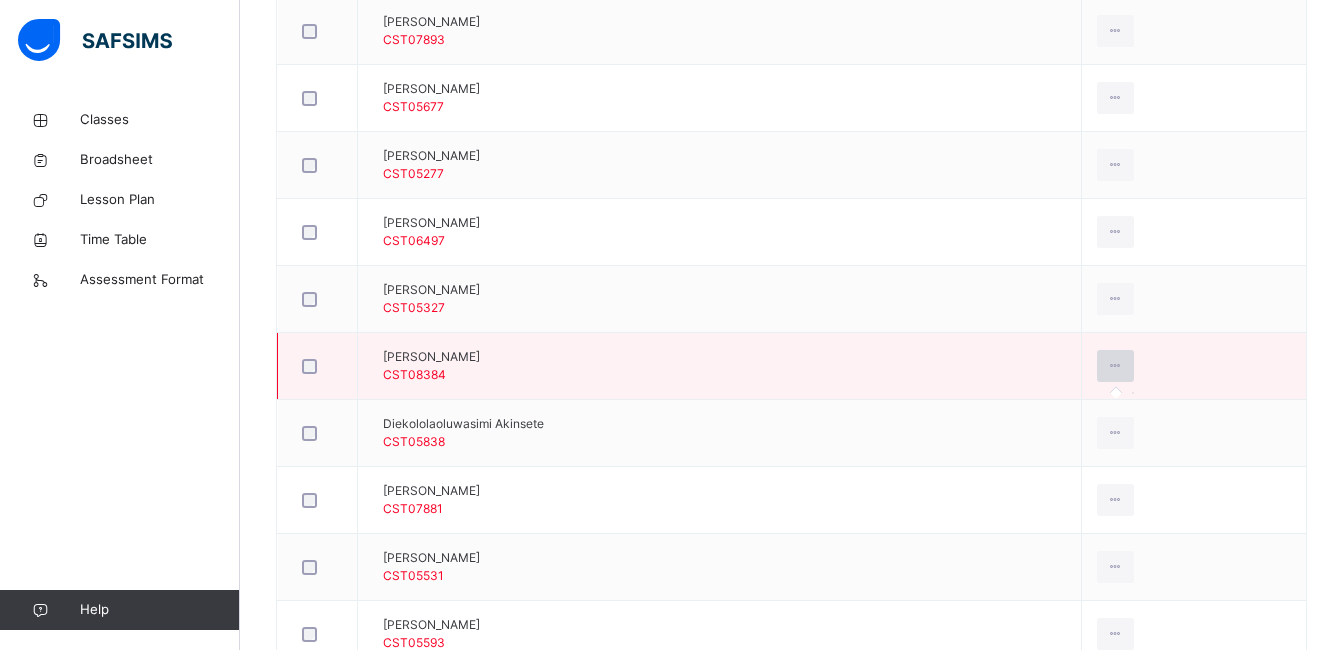 click at bounding box center [1115, 366] 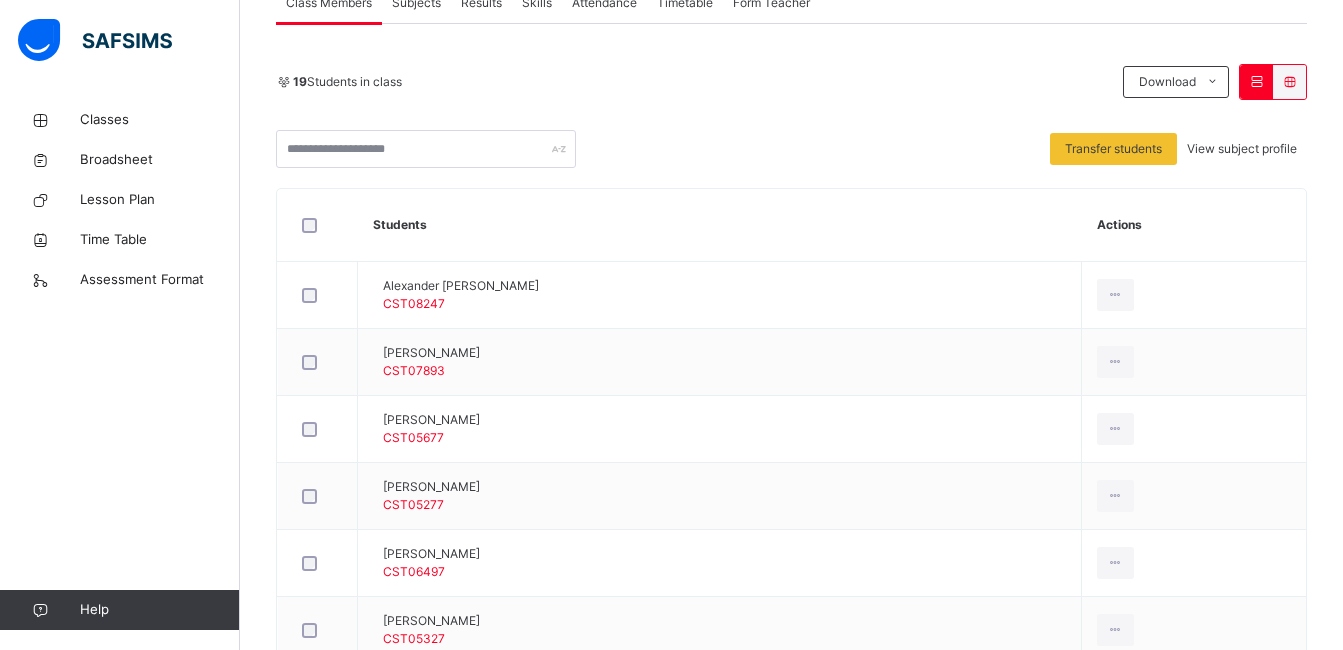 scroll, scrollTop: 392, scrollLeft: 0, axis: vertical 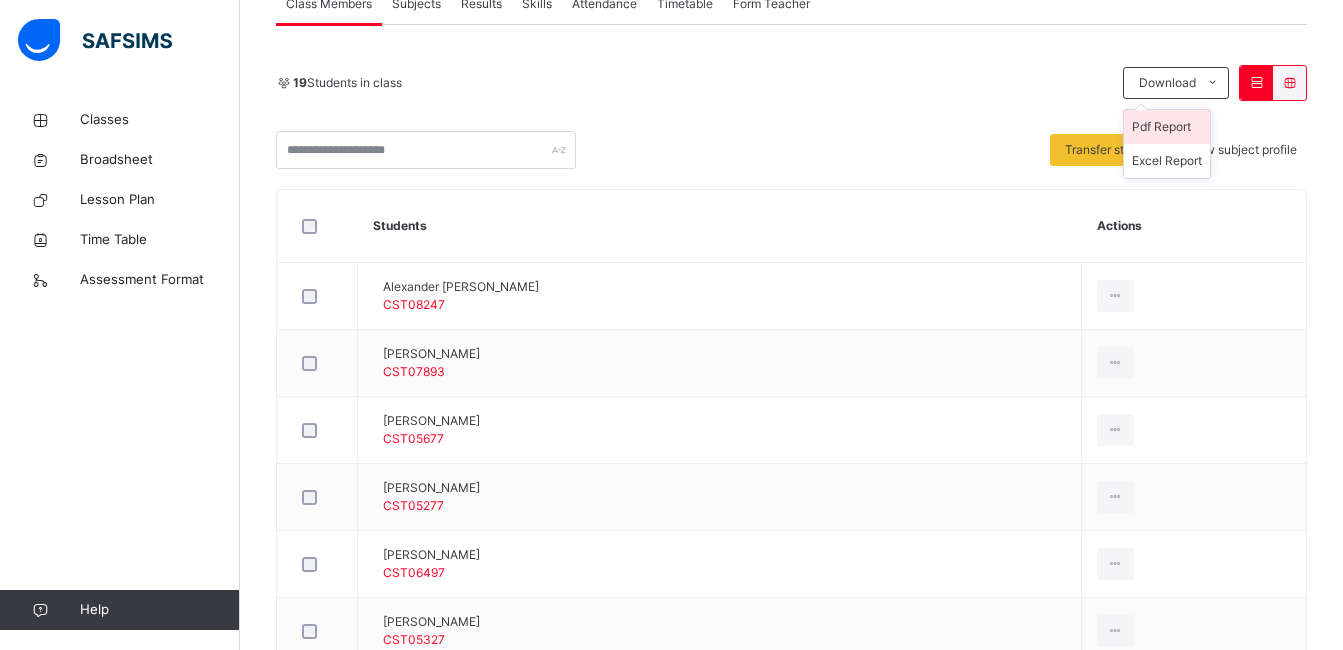 click on "Pdf Report" at bounding box center [1167, 127] 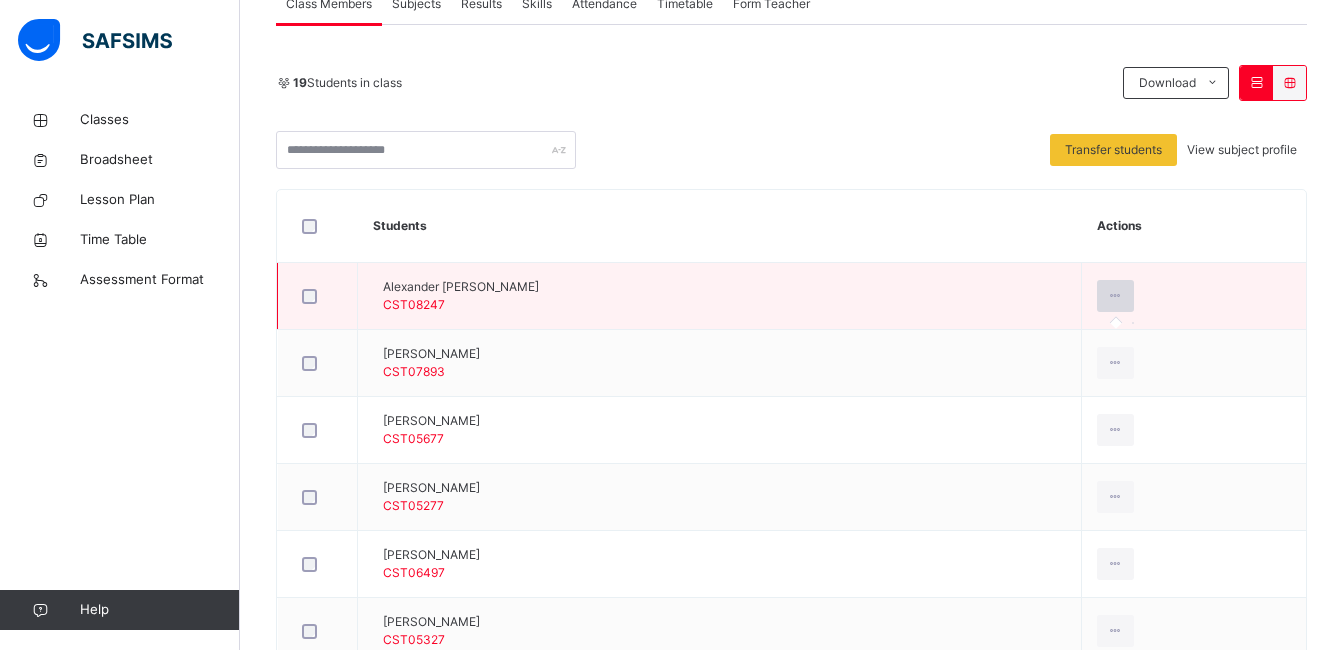 click at bounding box center [1115, 296] 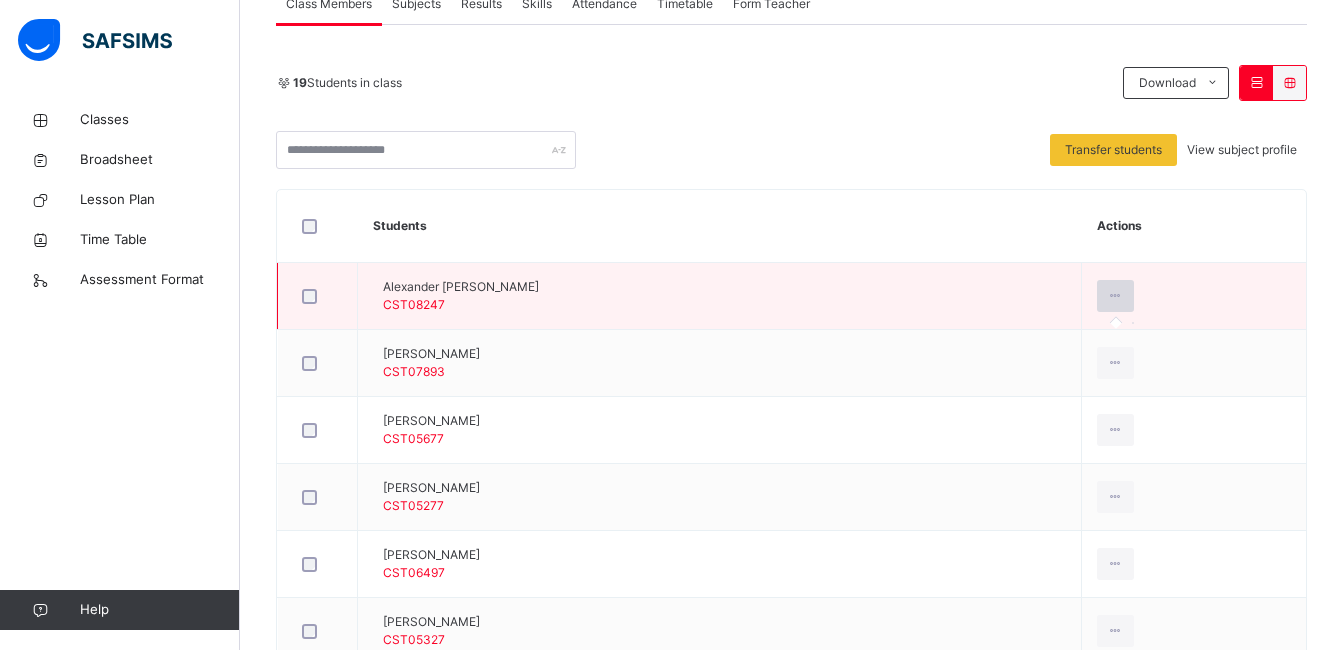 click at bounding box center (1115, 296) 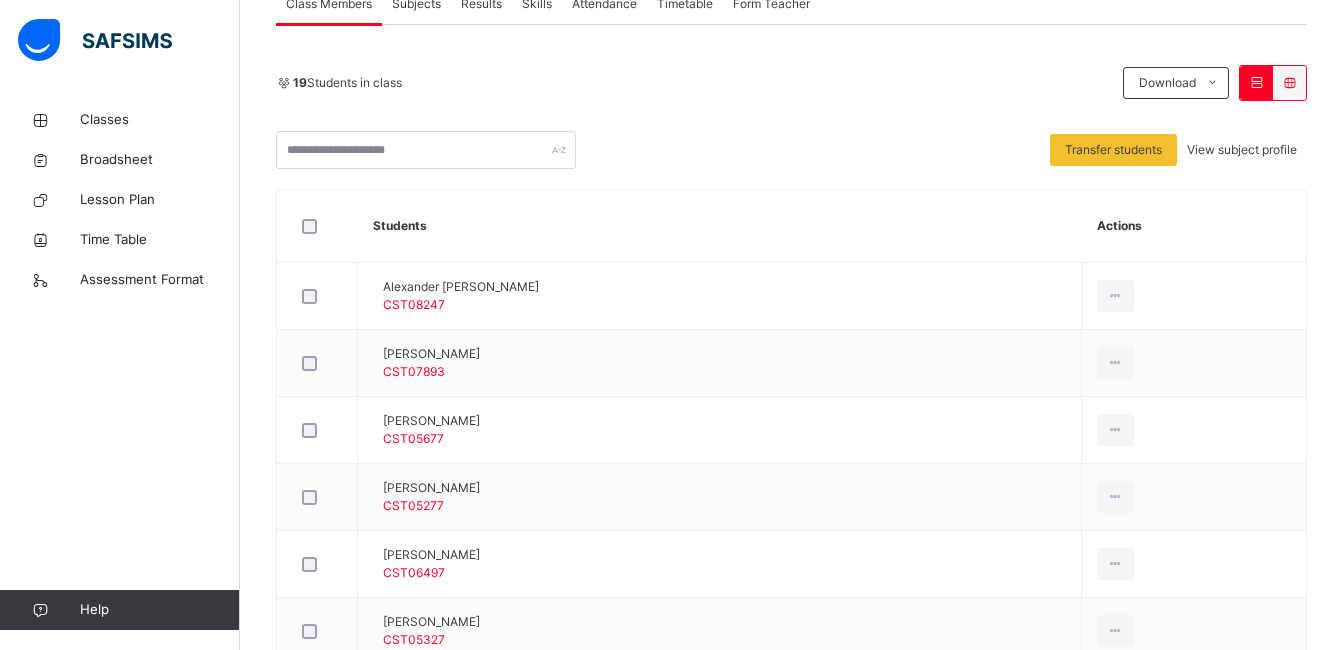 click on "Results" at bounding box center [481, 4] 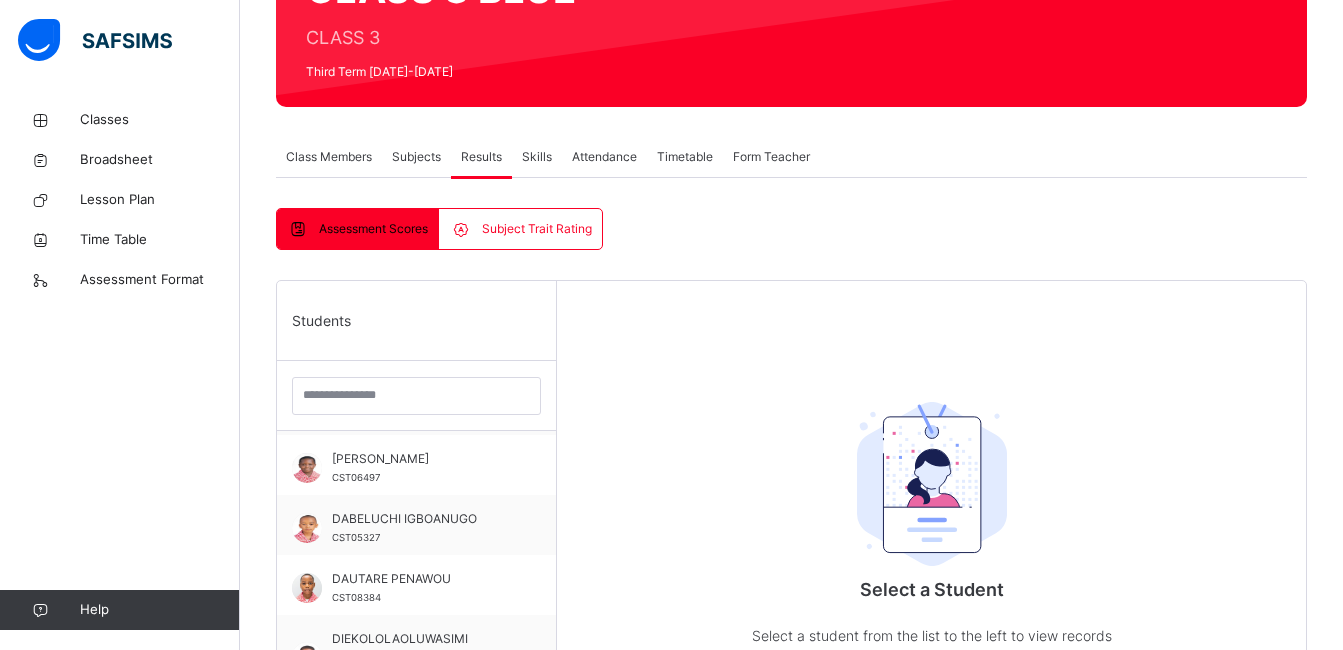 scroll, scrollTop: 237, scrollLeft: 0, axis: vertical 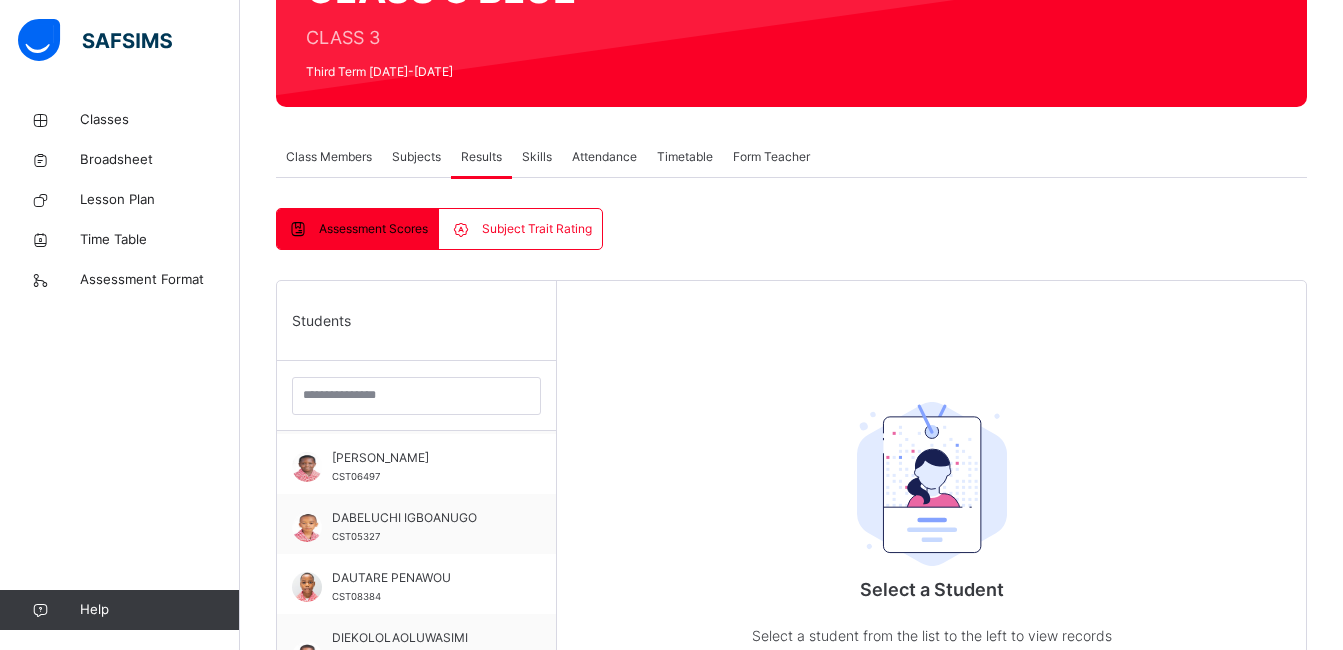 click on "CHRISTOPHER  OMOIJIADE CST06497" at bounding box center [421, 467] 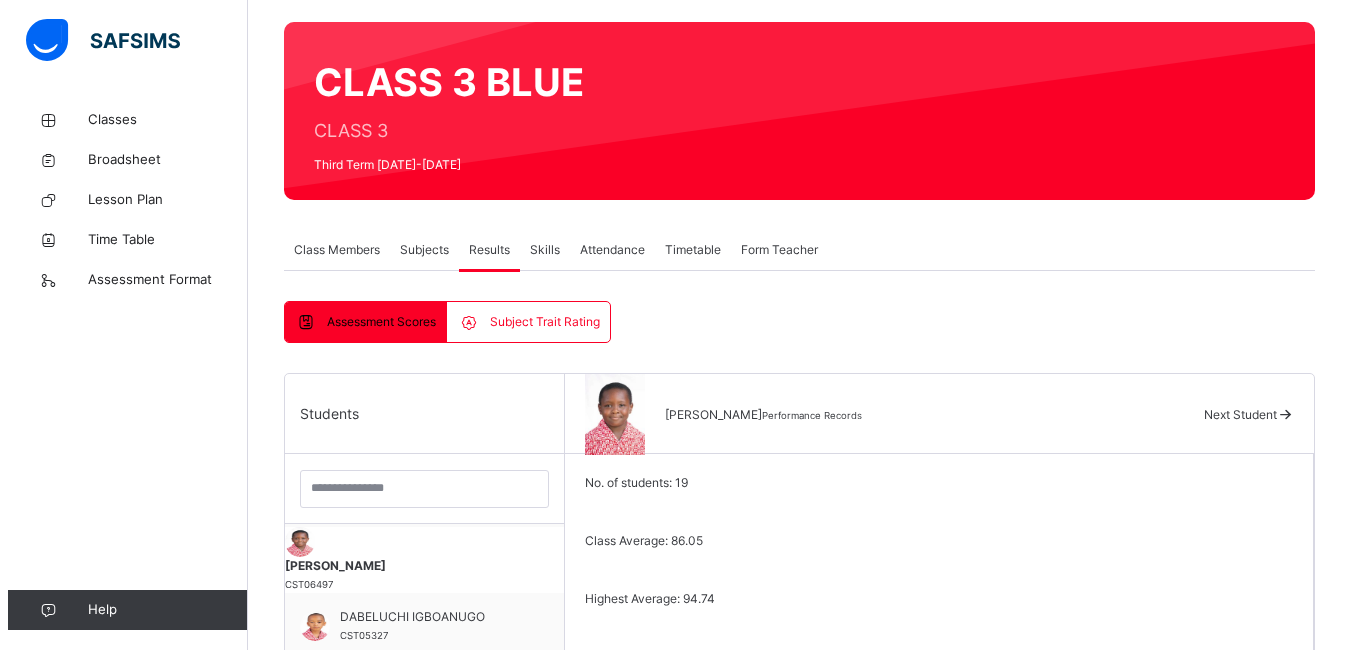 scroll, scrollTop: 0, scrollLeft: 0, axis: both 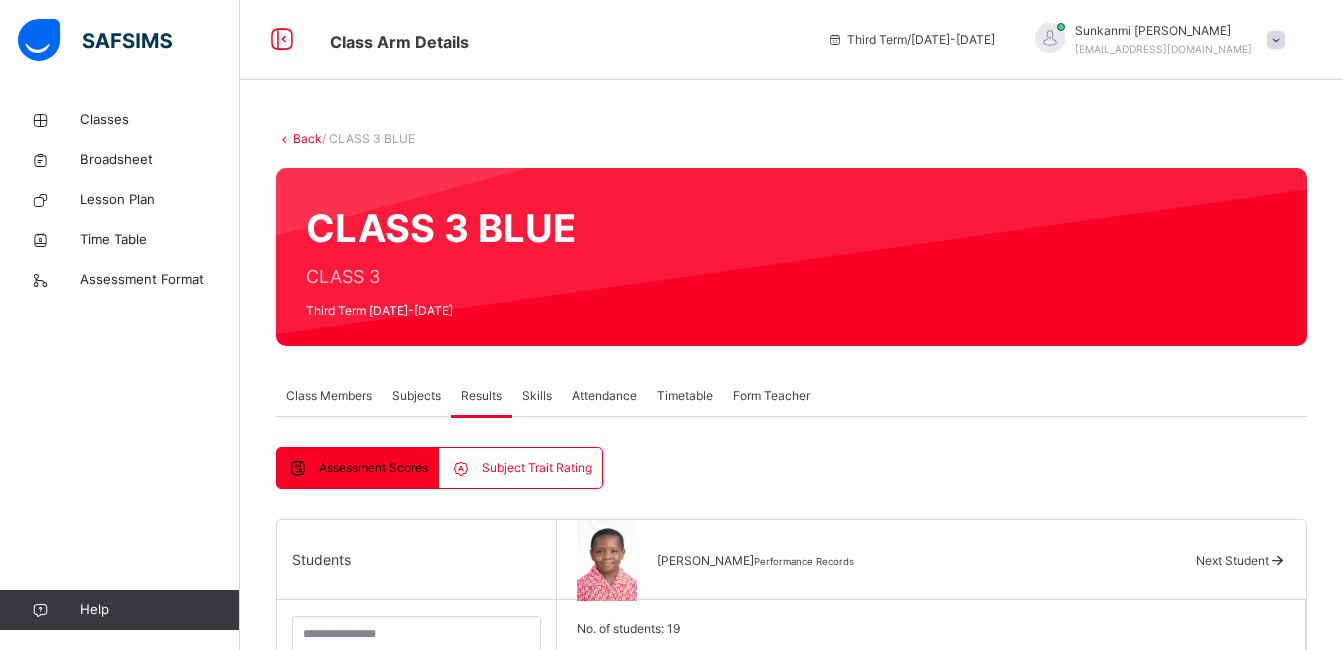 click on "Classes Broadsheet Lesson Plan Time Table Assessment Format   Help" at bounding box center [120, 365] 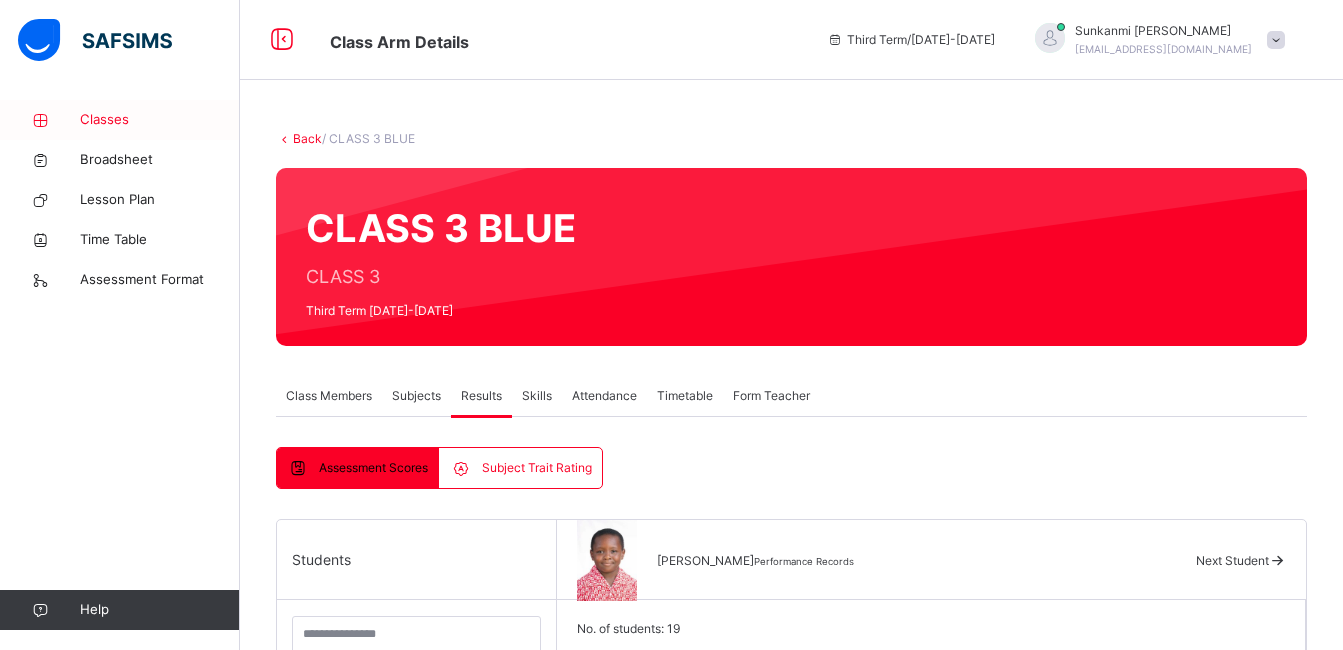 click on "Classes" at bounding box center [160, 120] 